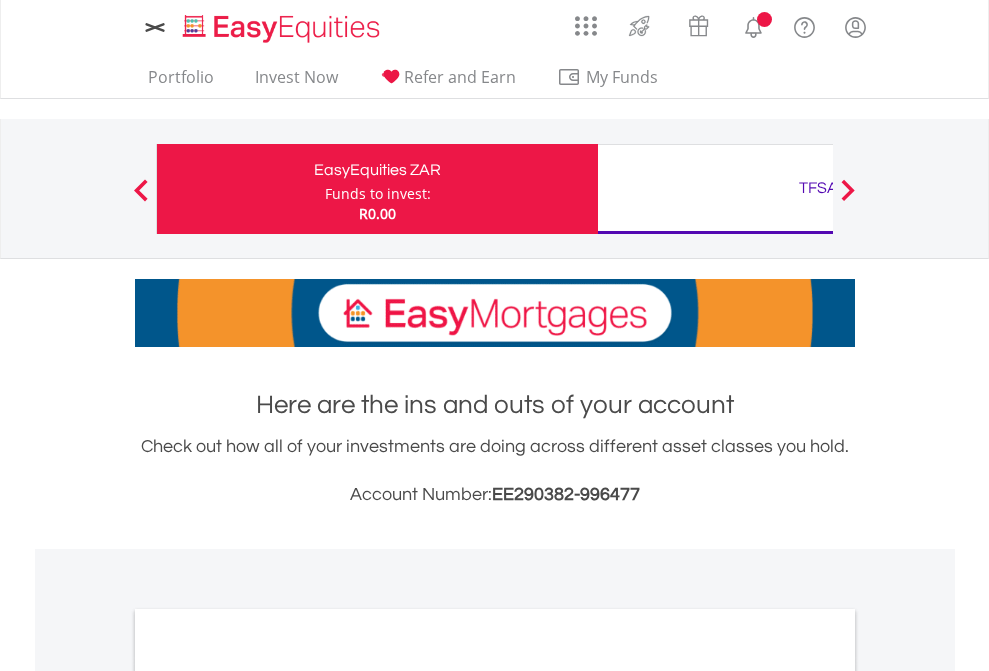 scroll, scrollTop: 0, scrollLeft: 0, axis: both 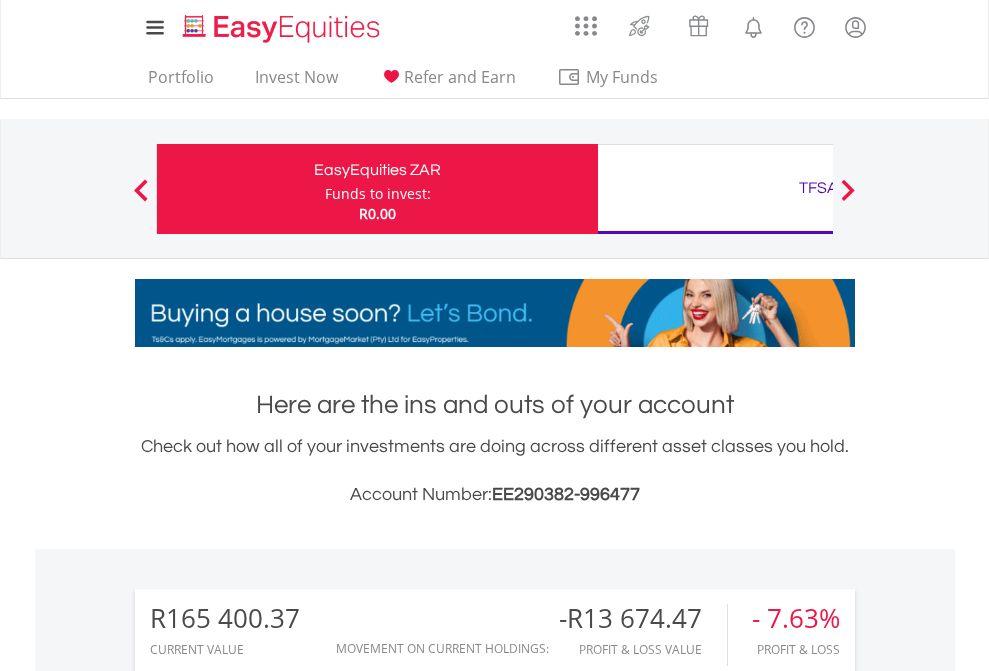 click on "Funds to invest:" at bounding box center [378, 194] 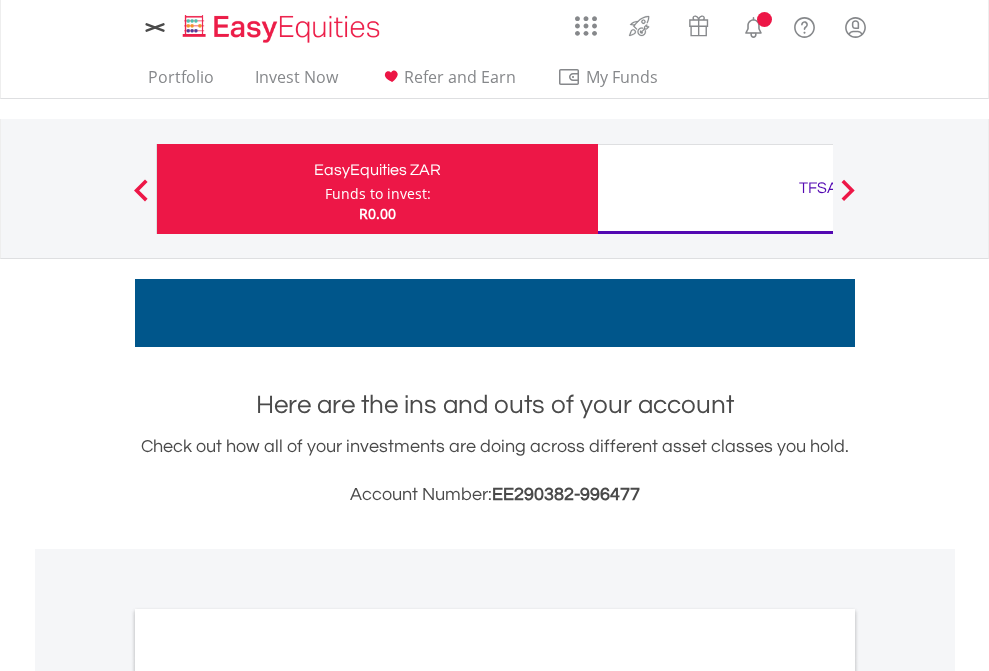 scroll, scrollTop: 0, scrollLeft: 0, axis: both 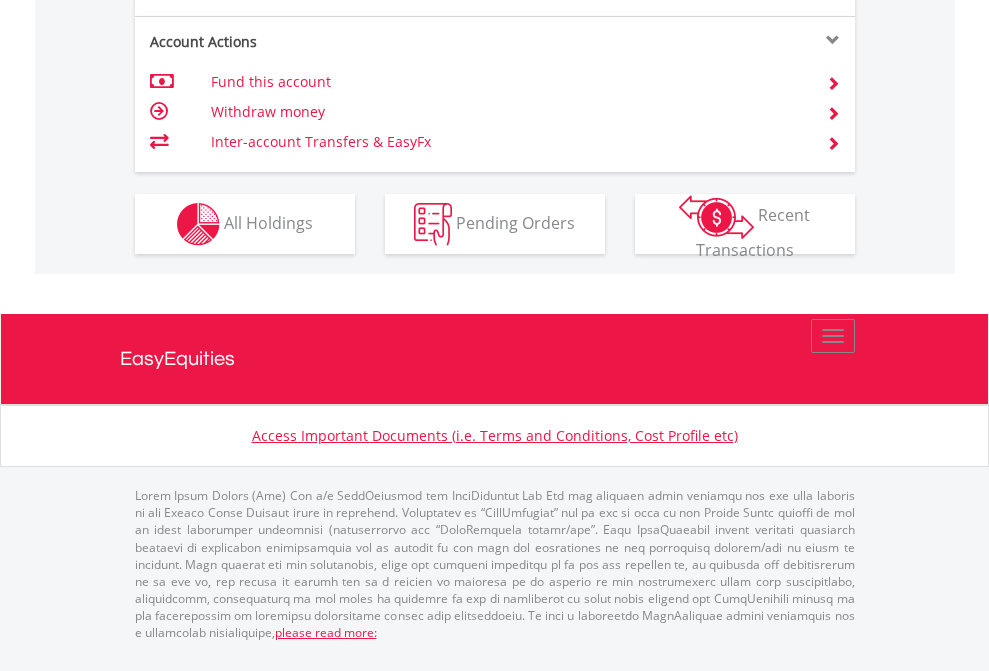 click on "Investment types" at bounding box center (706, -337) 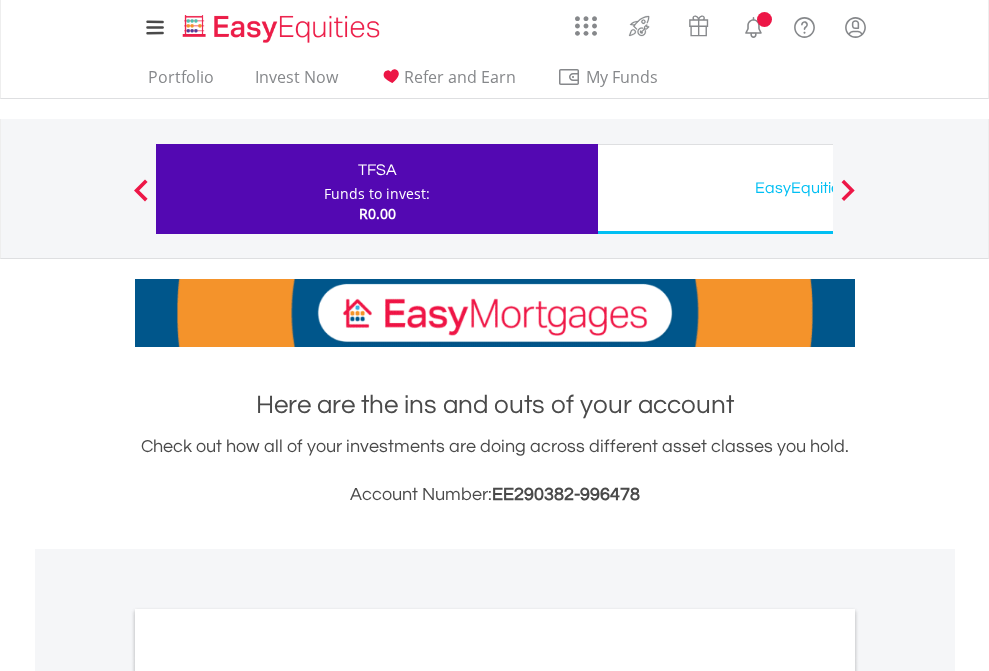 scroll, scrollTop: 0, scrollLeft: 0, axis: both 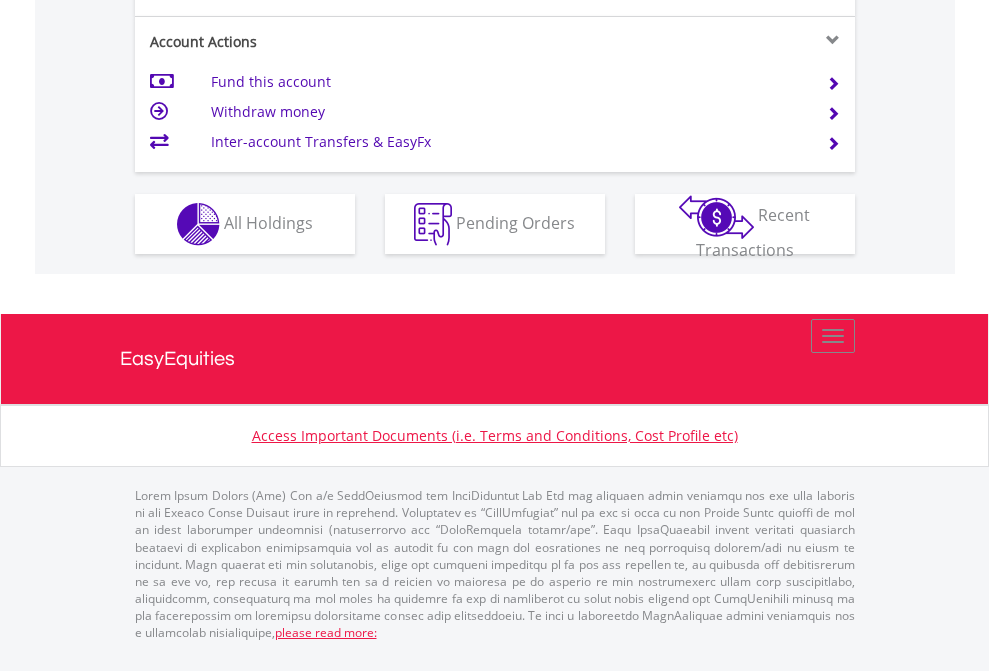 click on "Investment types" at bounding box center [706, -337] 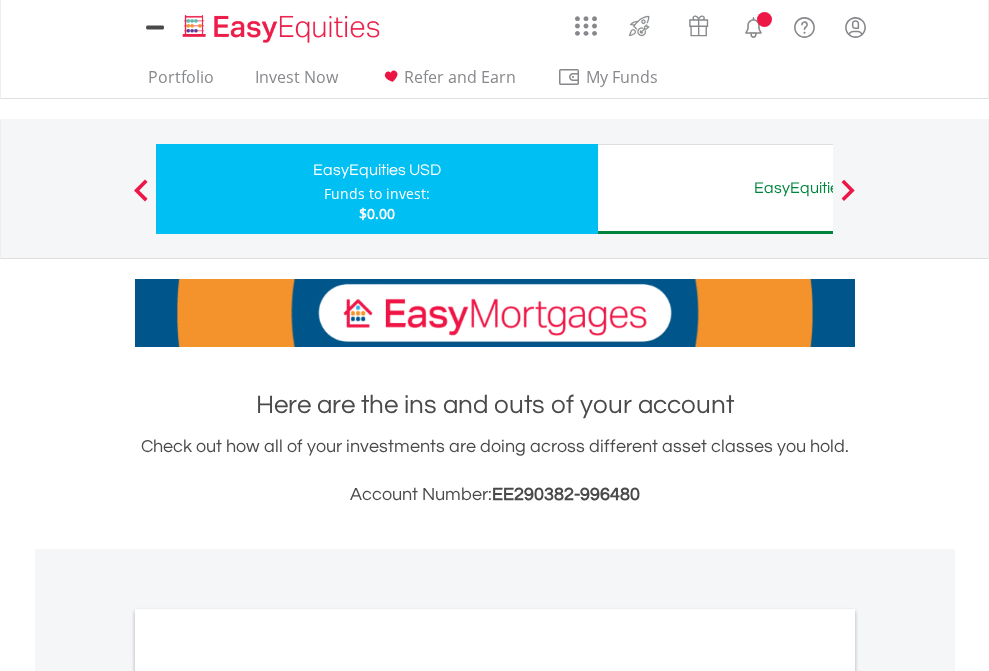 scroll, scrollTop: 0, scrollLeft: 0, axis: both 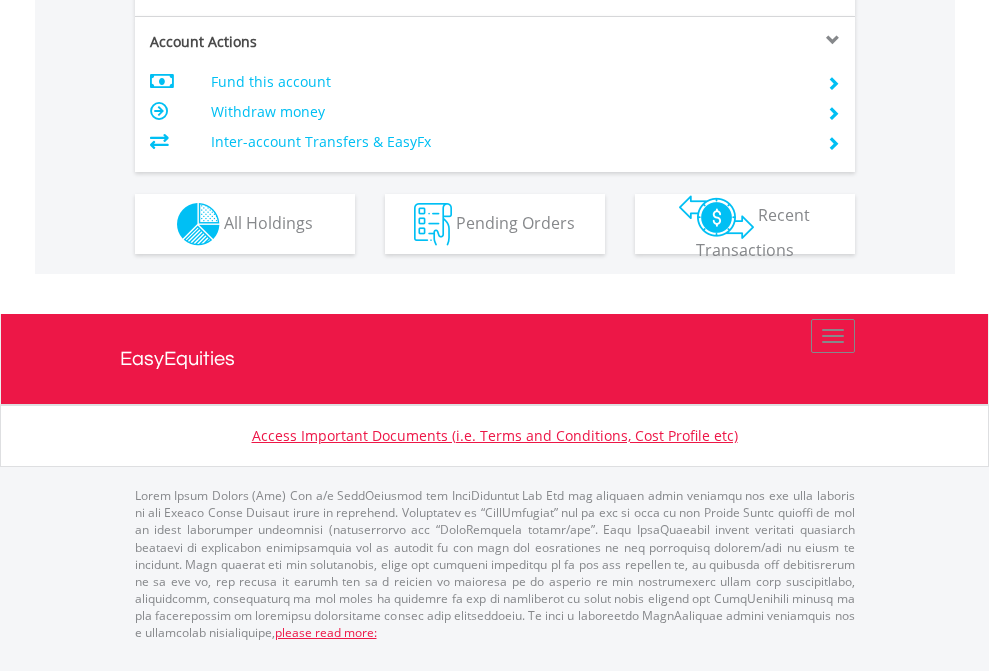 click on "Investment types" at bounding box center (706, -337) 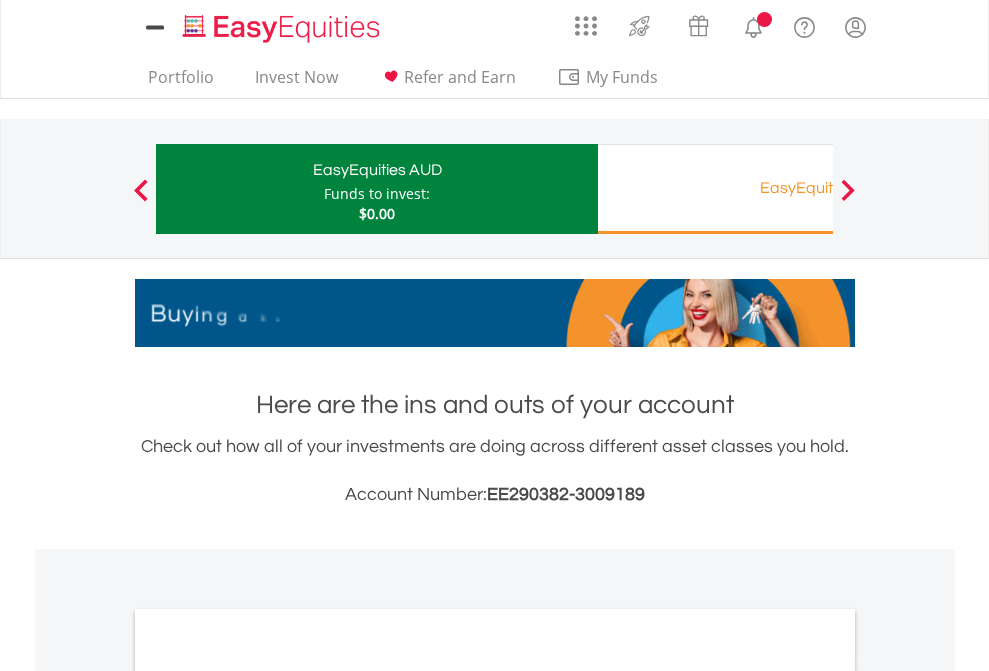 scroll, scrollTop: 0, scrollLeft: 0, axis: both 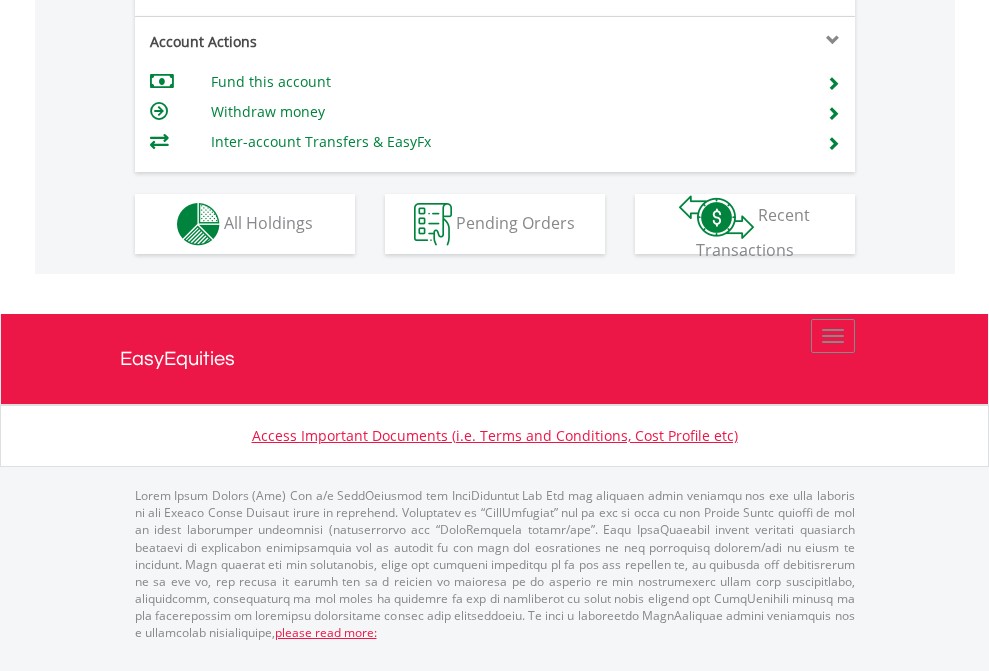 click on "Investment types" at bounding box center [706, -337] 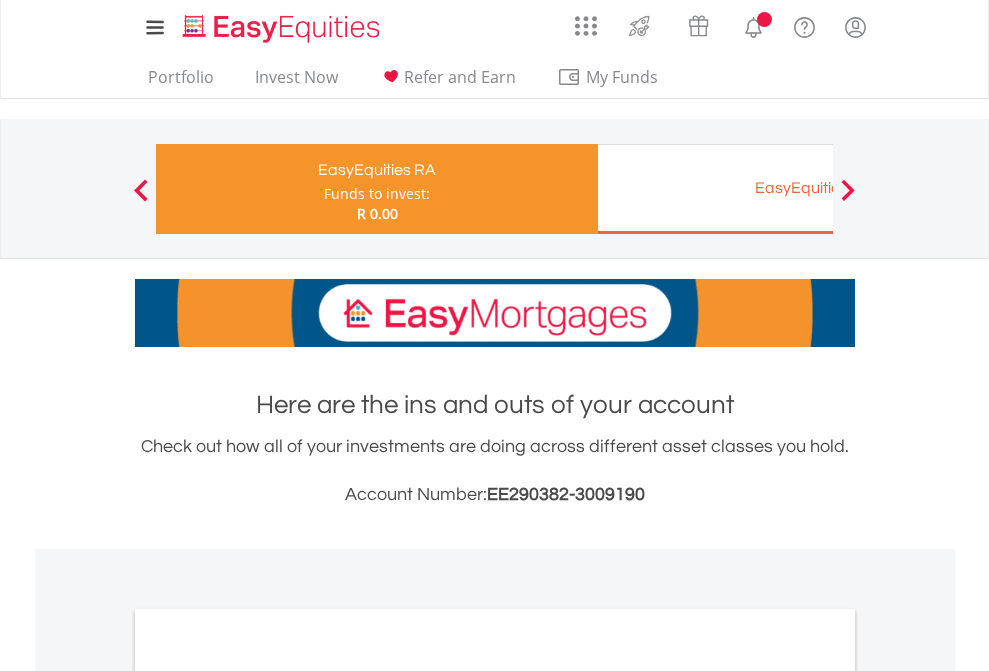 scroll, scrollTop: 0, scrollLeft: 0, axis: both 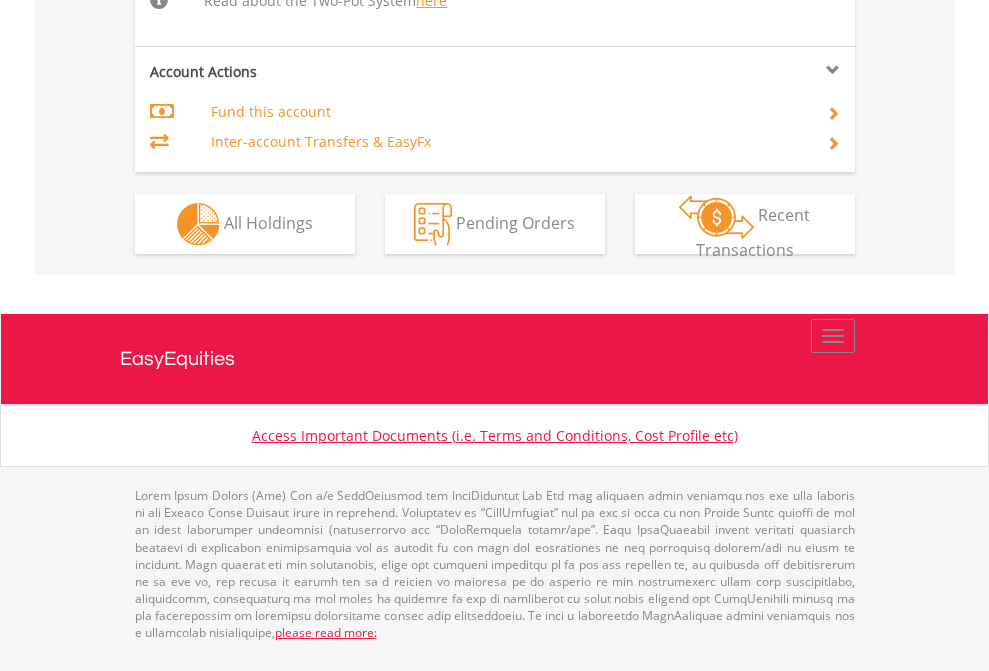 click on "Investment types" at bounding box center (706, -518) 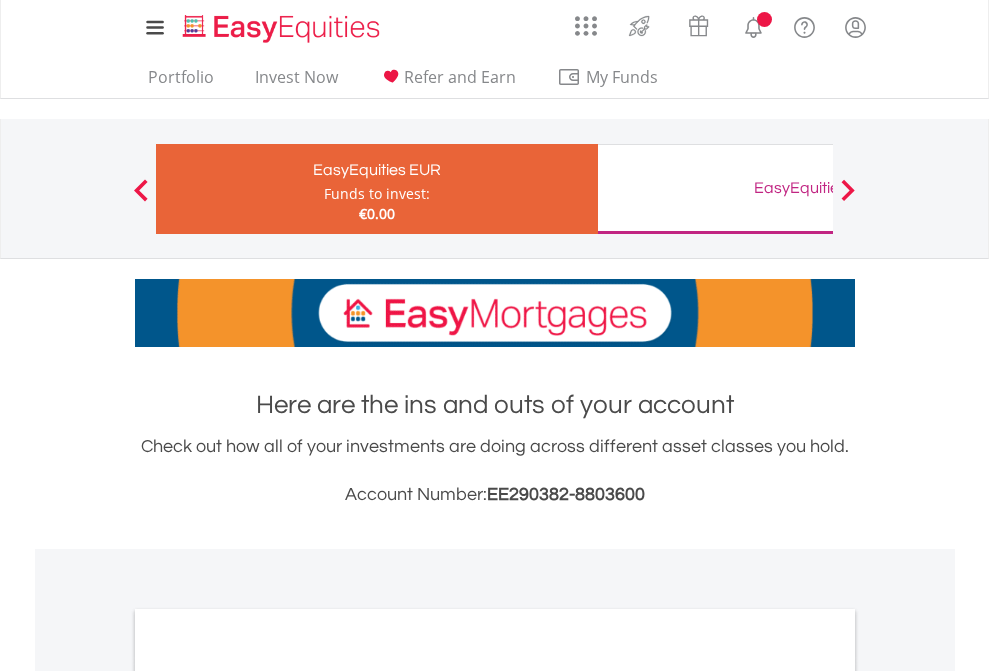 scroll, scrollTop: 0, scrollLeft: 0, axis: both 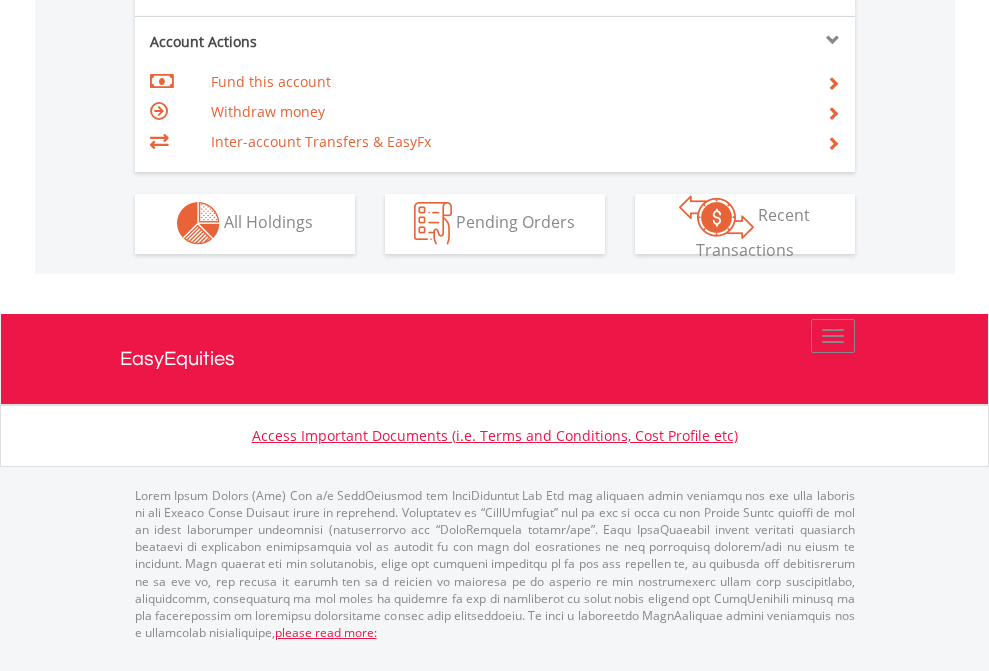 click on "Investment types" at bounding box center (706, -353) 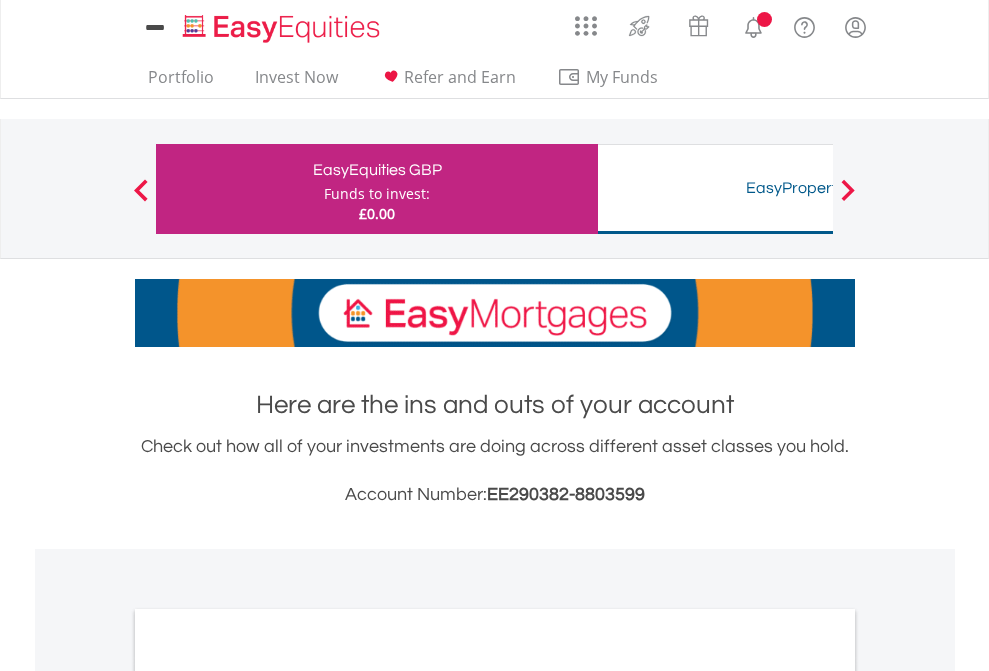 scroll, scrollTop: 0, scrollLeft: 0, axis: both 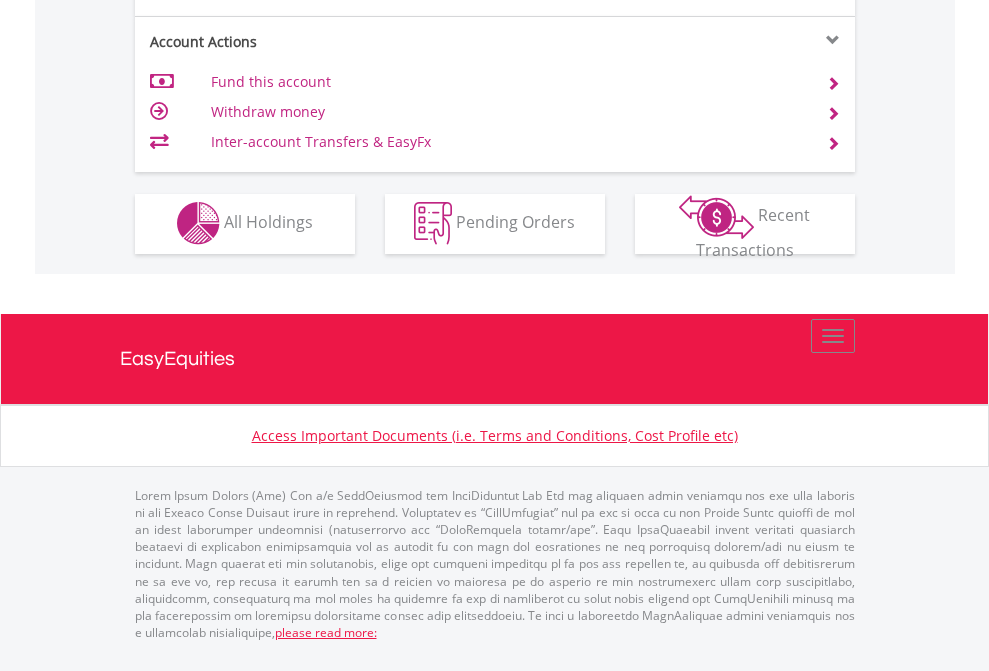 click on "Investment types" at bounding box center [706, -353] 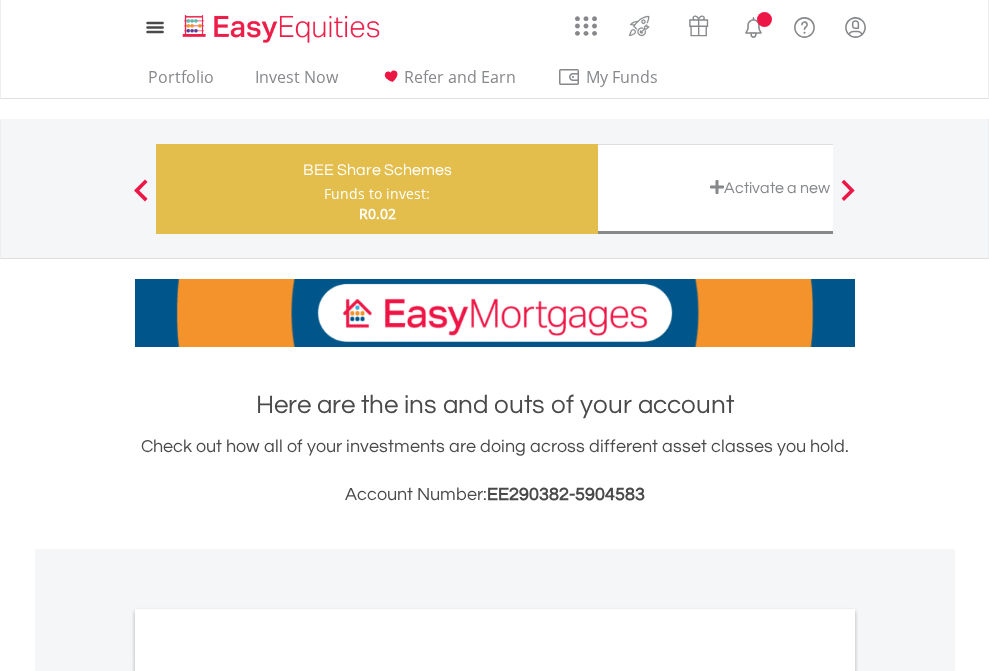 scroll, scrollTop: 0, scrollLeft: 0, axis: both 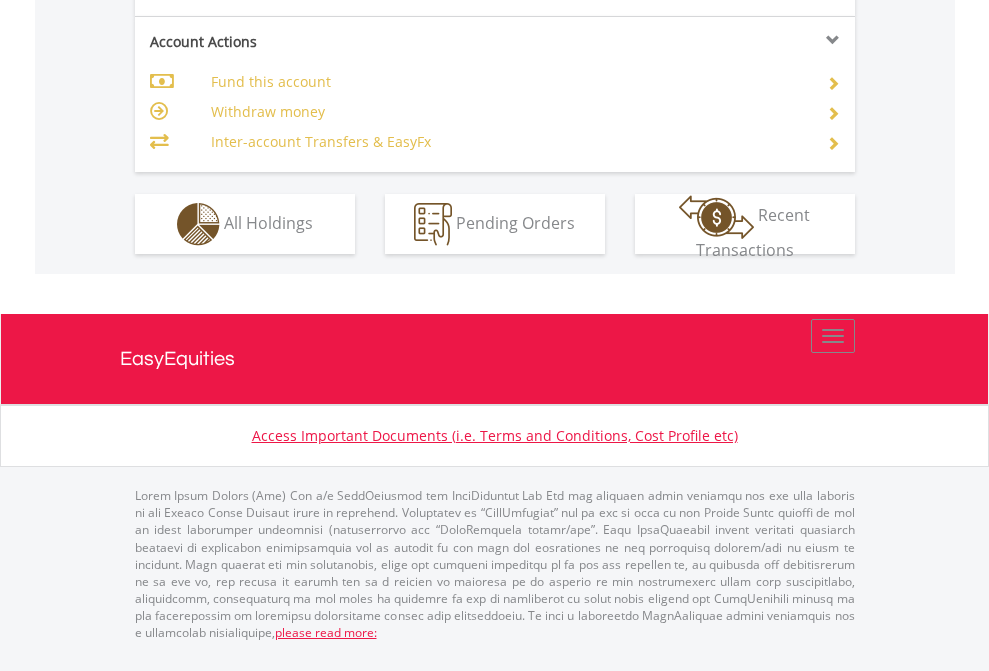 click on "Investment types" at bounding box center [706, -337] 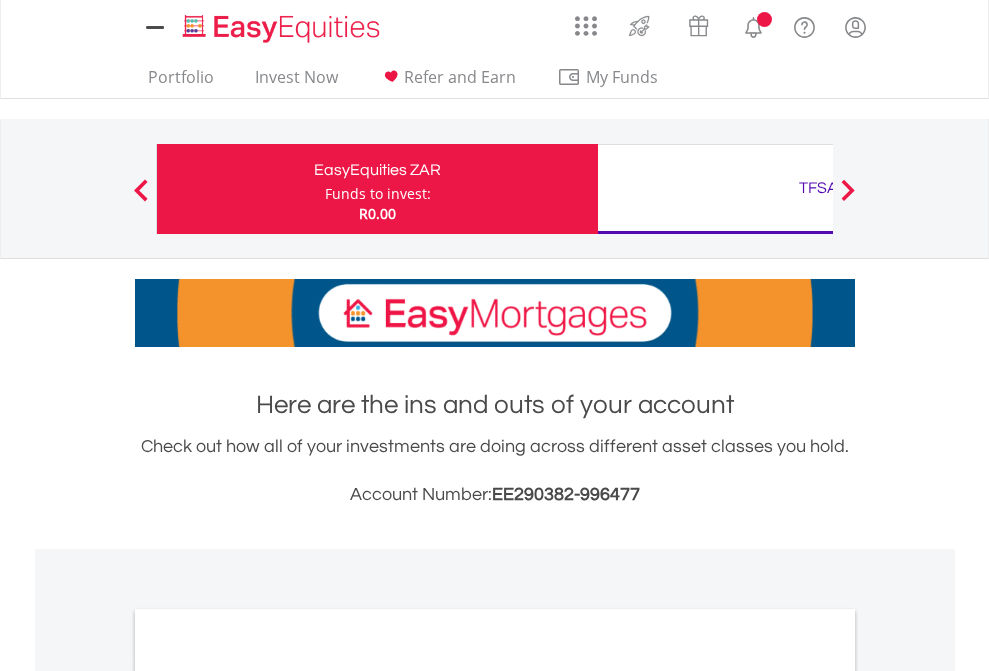 scroll, scrollTop: 0, scrollLeft: 0, axis: both 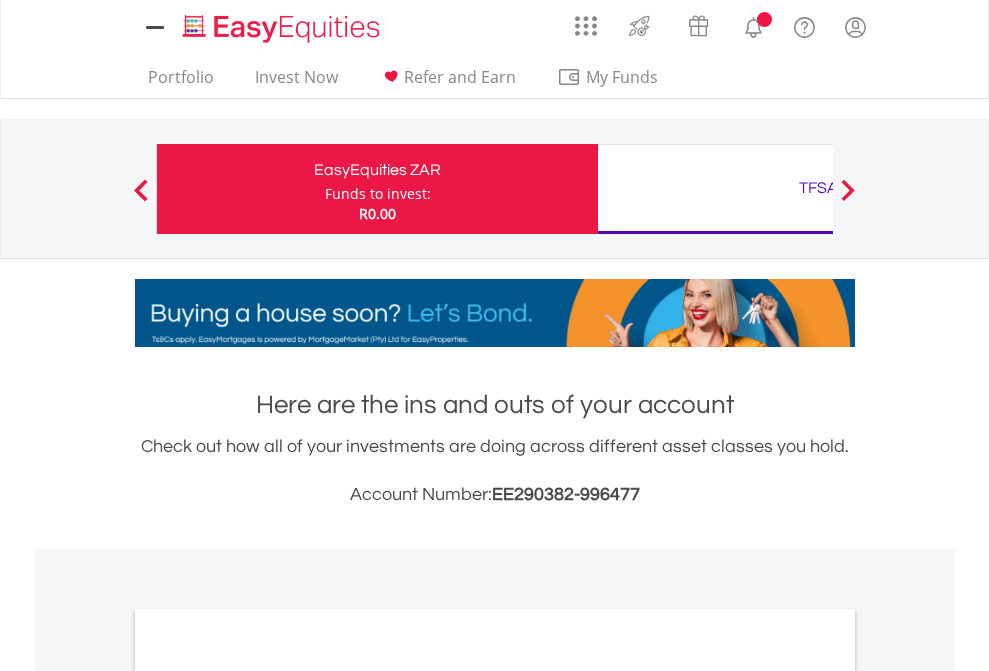 click on "All Holdings" at bounding box center (268, 1096) 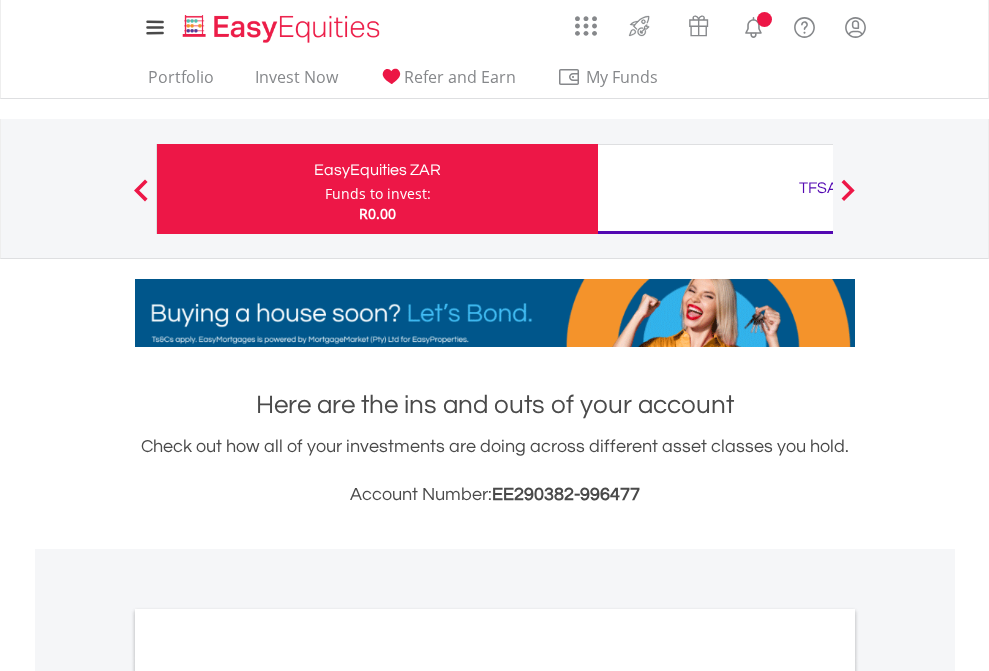 scroll, scrollTop: 1202, scrollLeft: 0, axis: vertical 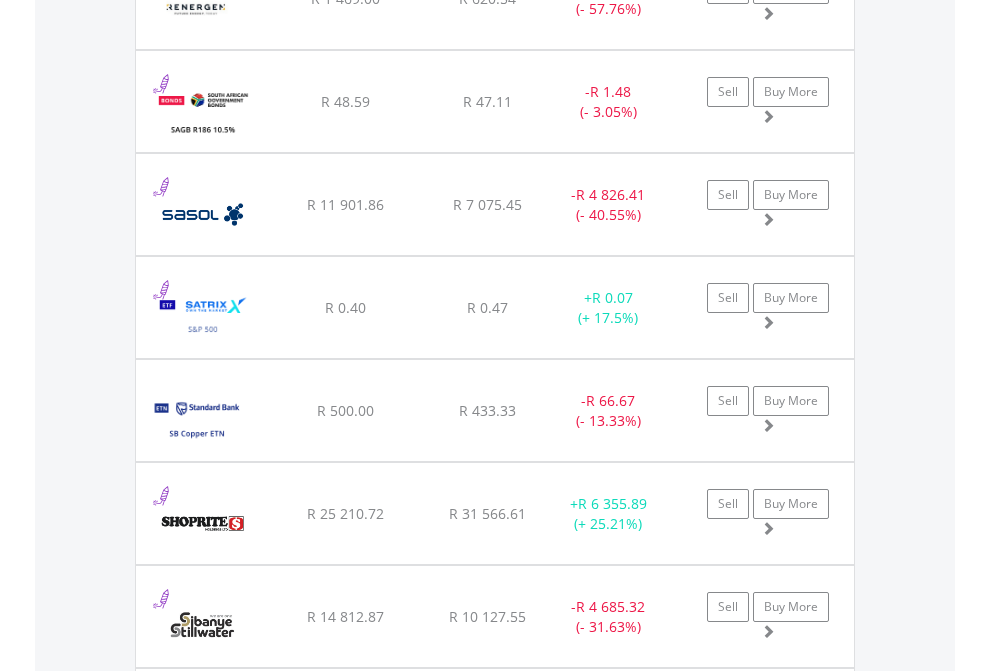 click on "TFSA" at bounding box center (818, -2196) 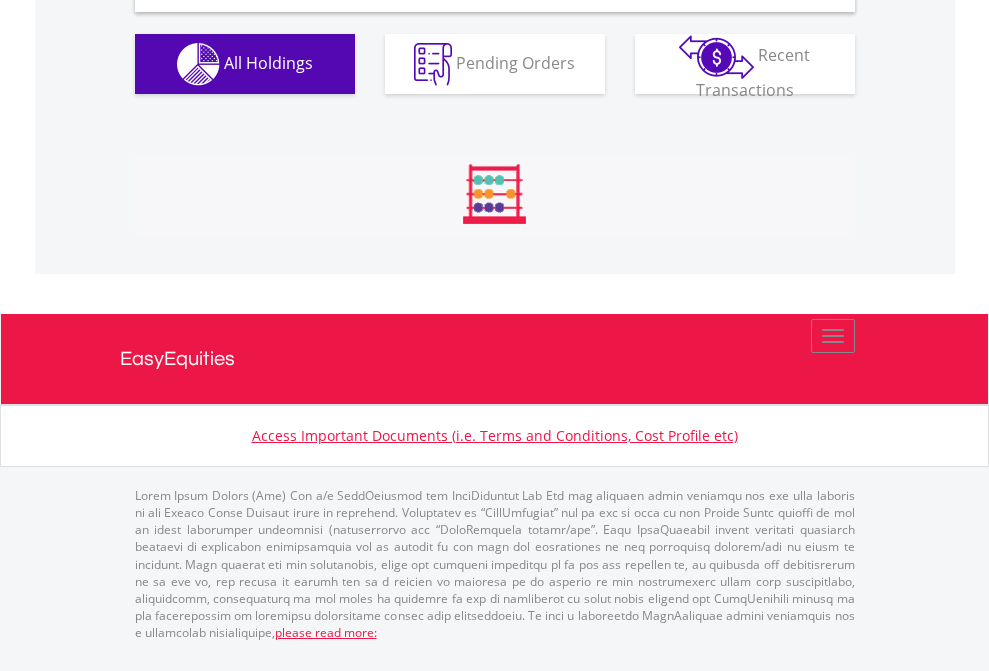 scroll, scrollTop: 1933, scrollLeft: 0, axis: vertical 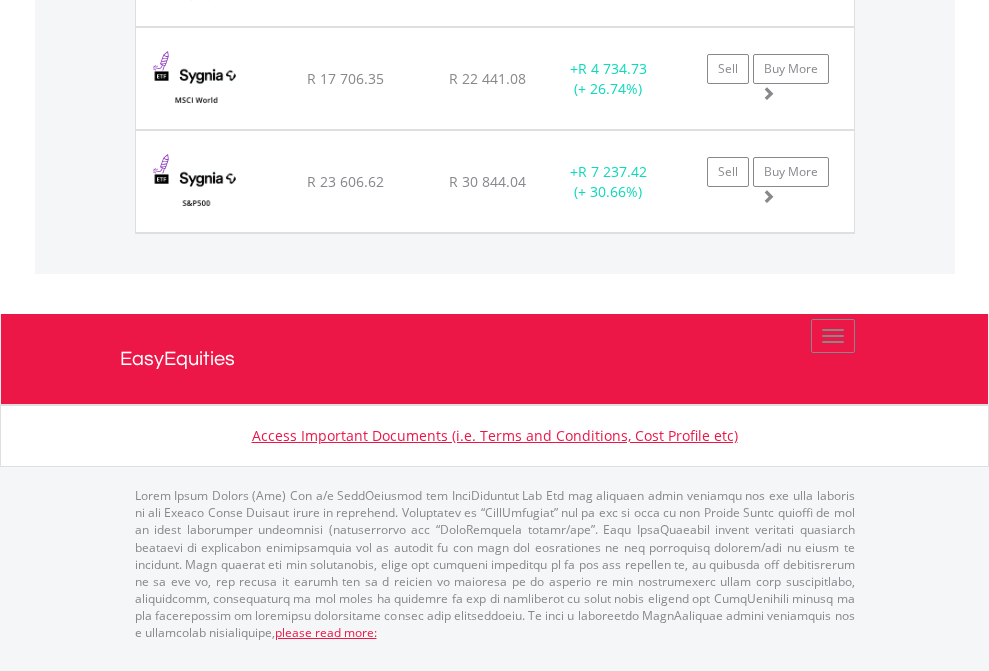click on "EasyEquities USD" at bounding box center [818, -1483] 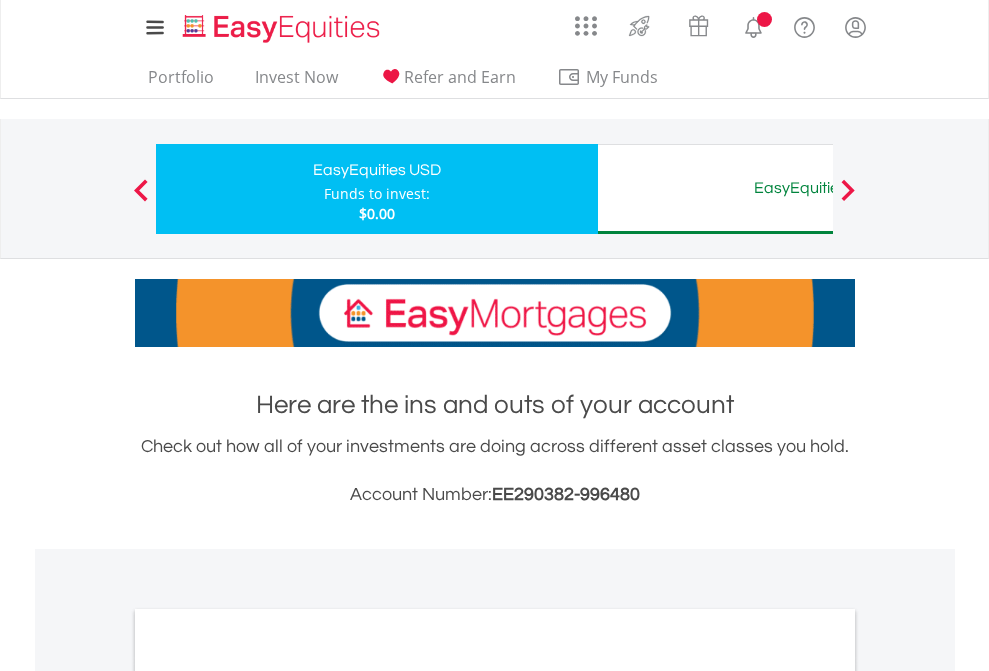 scroll, scrollTop: 1202, scrollLeft: 0, axis: vertical 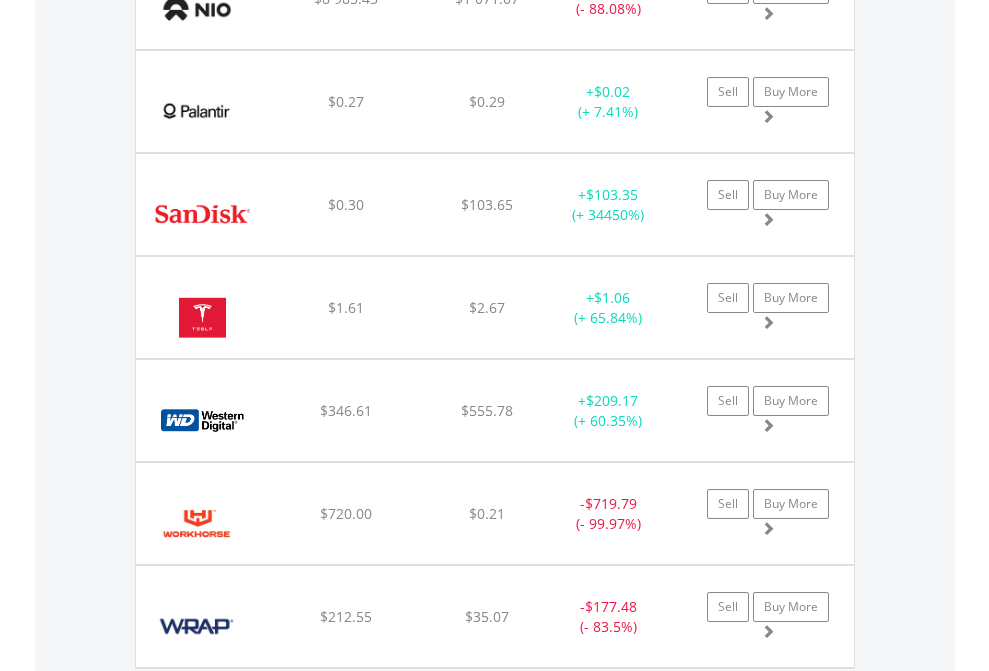 click on "EasyEquities AUD" at bounding box center (818, -2036) 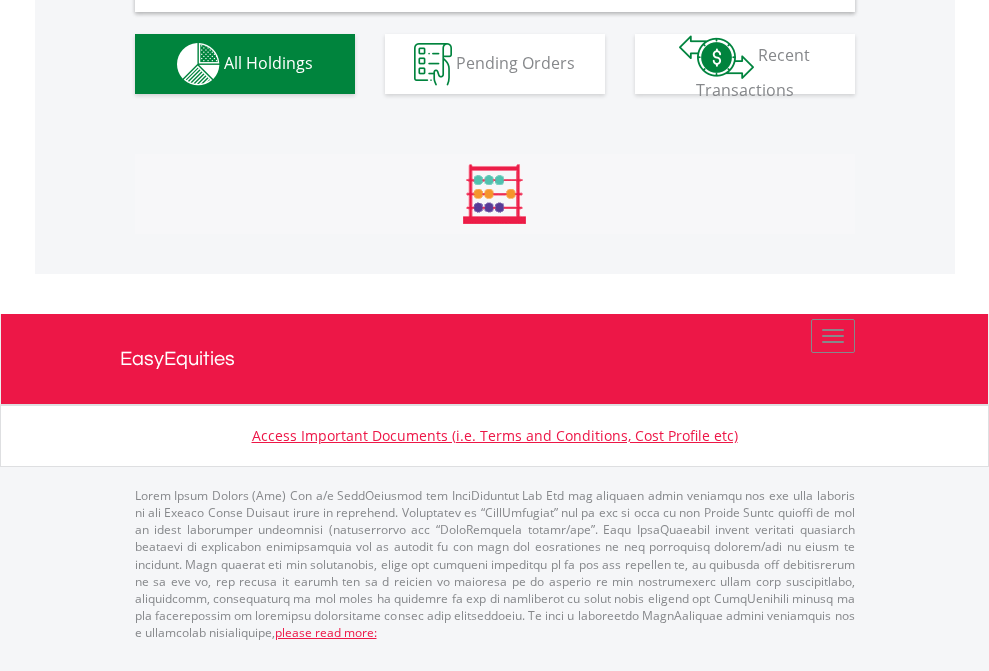 scroll, scrollTop: 1933, scrollLeft: 0, axis: vertical 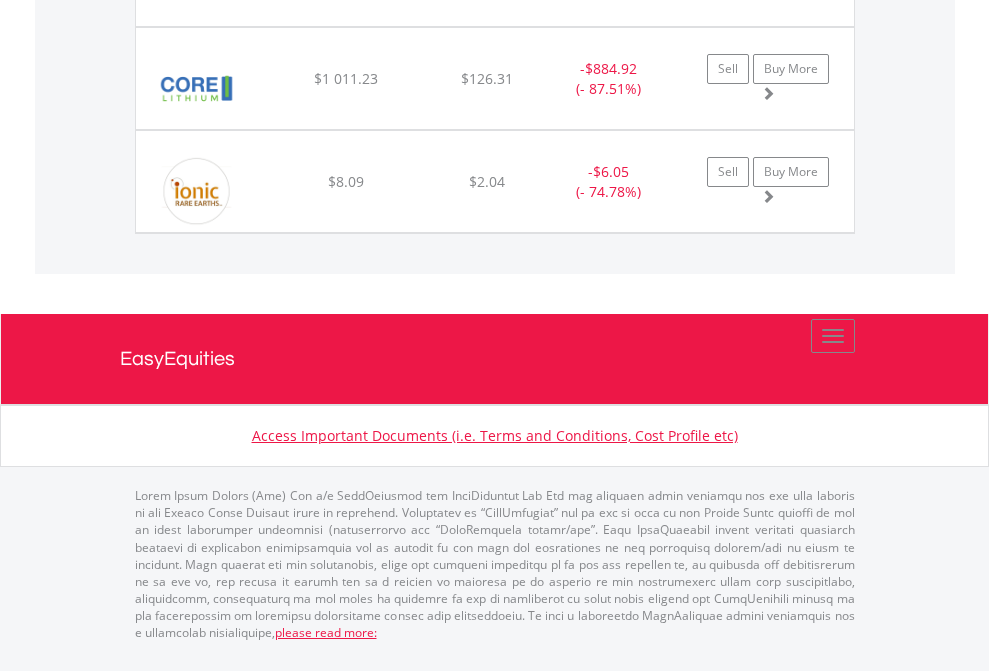 click on "EasyEquities RA" at bounding box center (818, -1380) 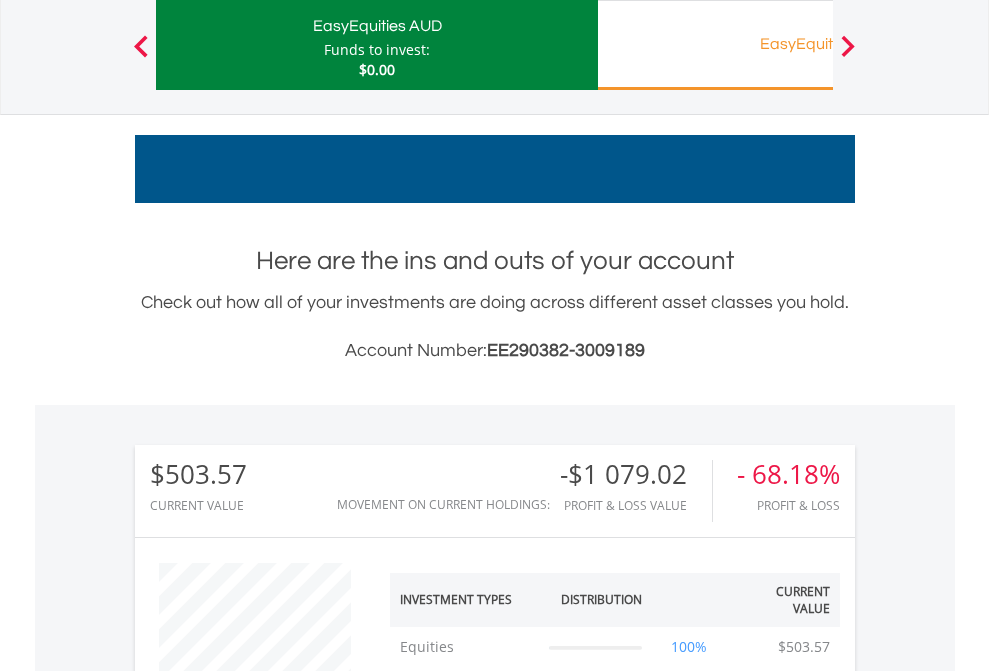 click on "All Holdings" at bounding box center (268, 1322) 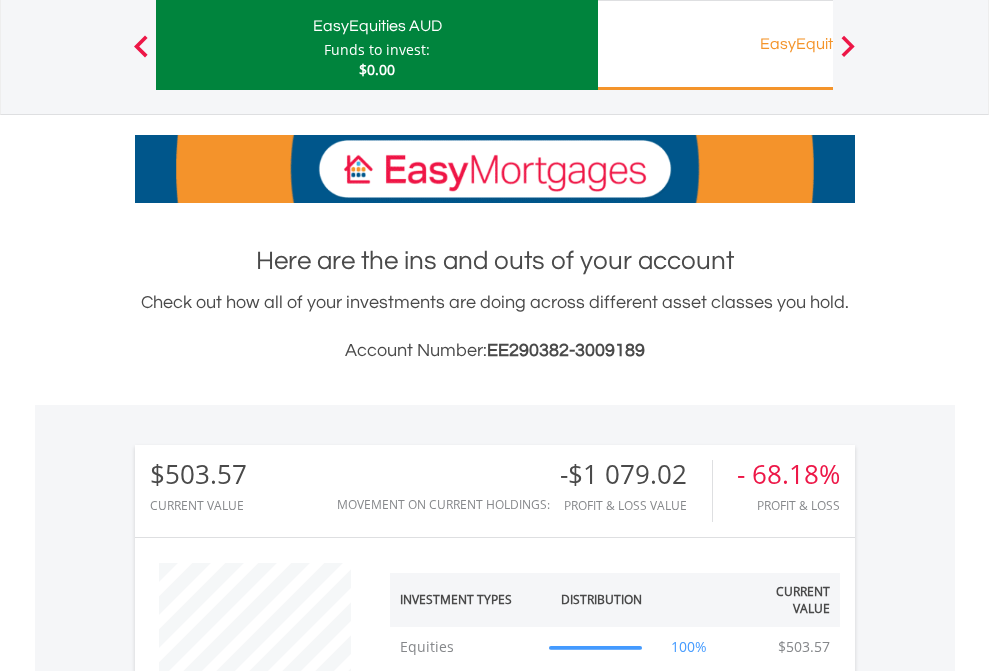 scroll, scrollTop: 1493, scrollLeft: 0, axis: vertical 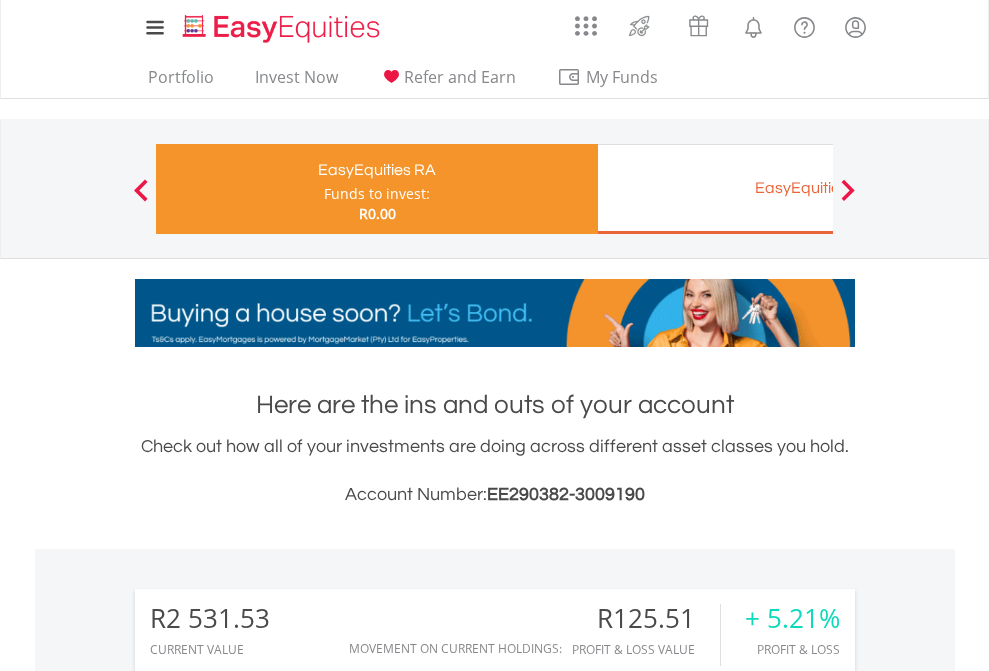 click on "EasyEquities EUR" at bounding box center (818, 188) 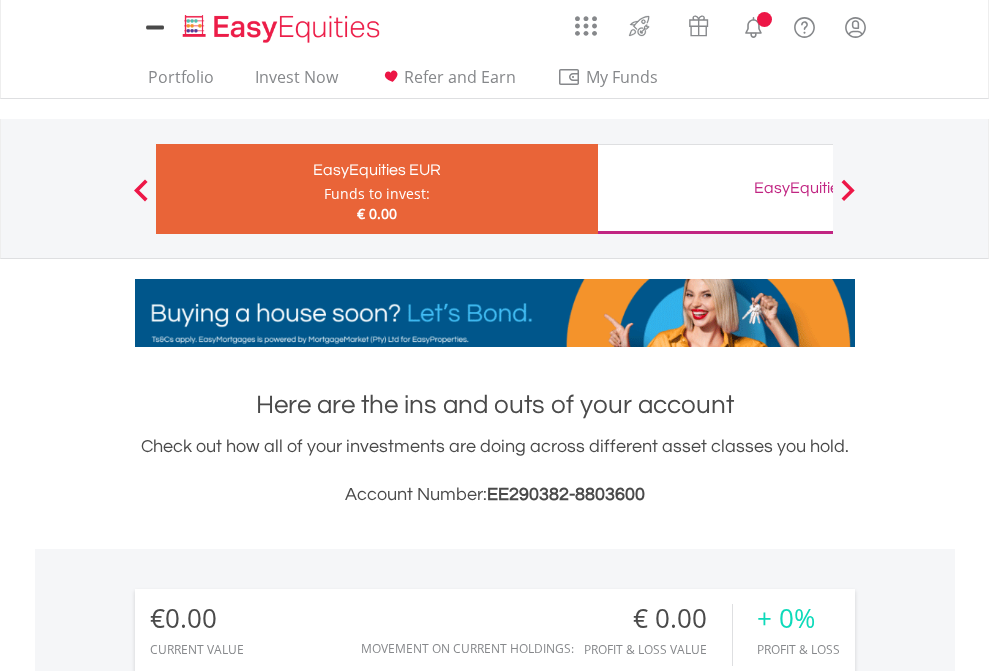 click on "All Holdings" at bounding box center (268, 1442) 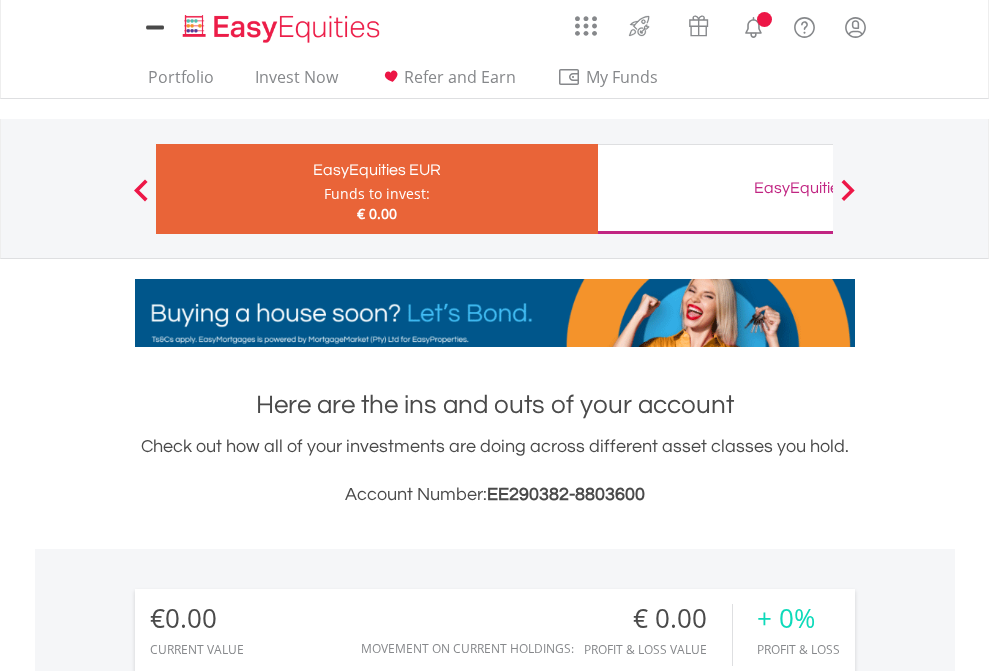 scroll, scrollTop: 1486, scrollLeft: 0, axis: vertical 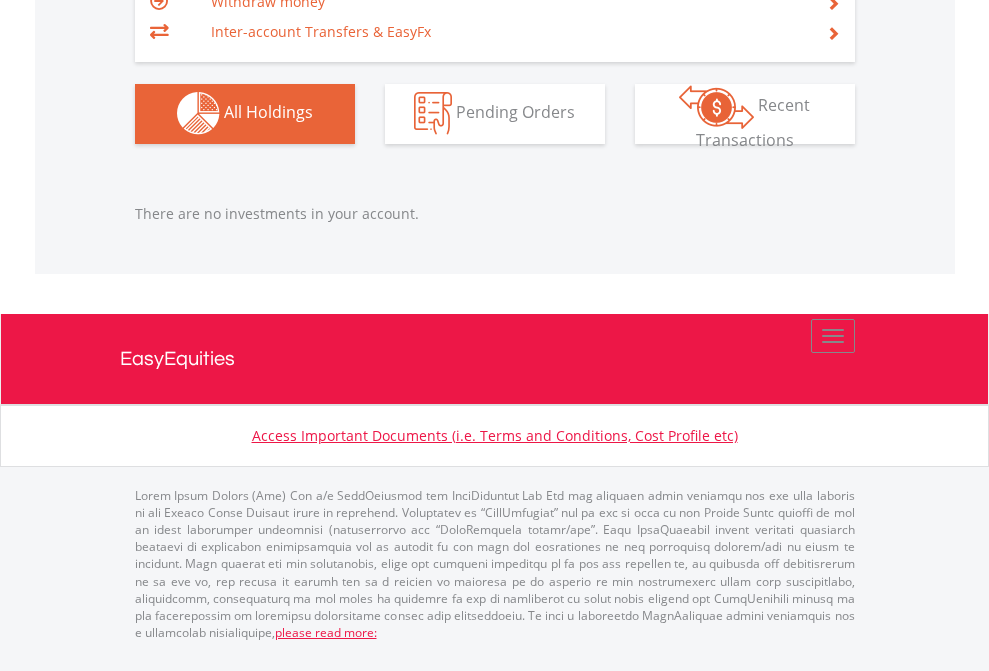 click on "EasyEquities GBP" at bounding box center (818, -1142) 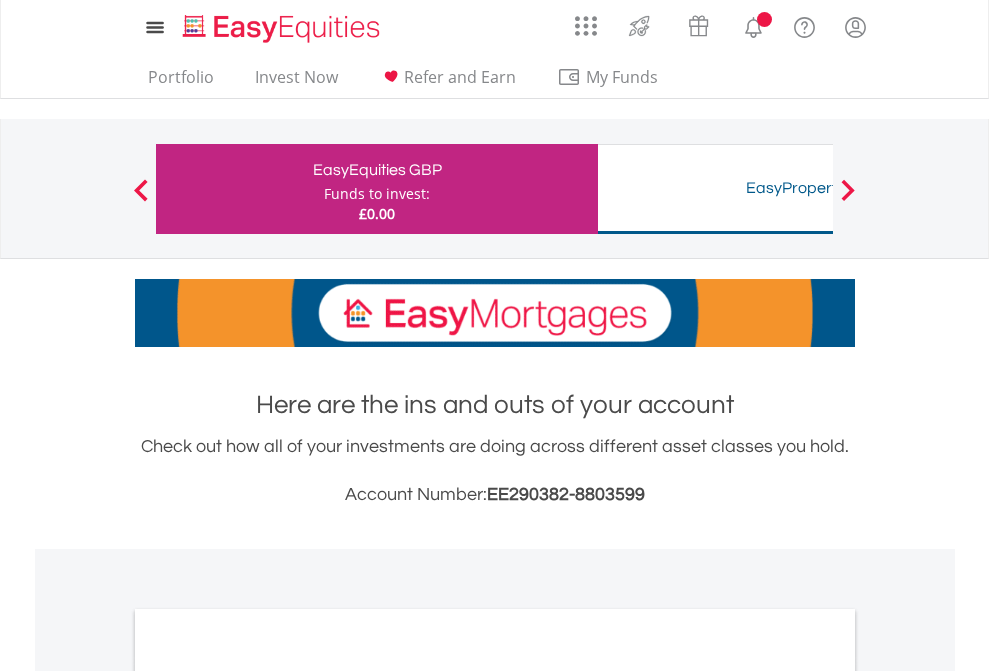 scroll, scrollTop: 1202, scrollLeft: 0, axis: vertical 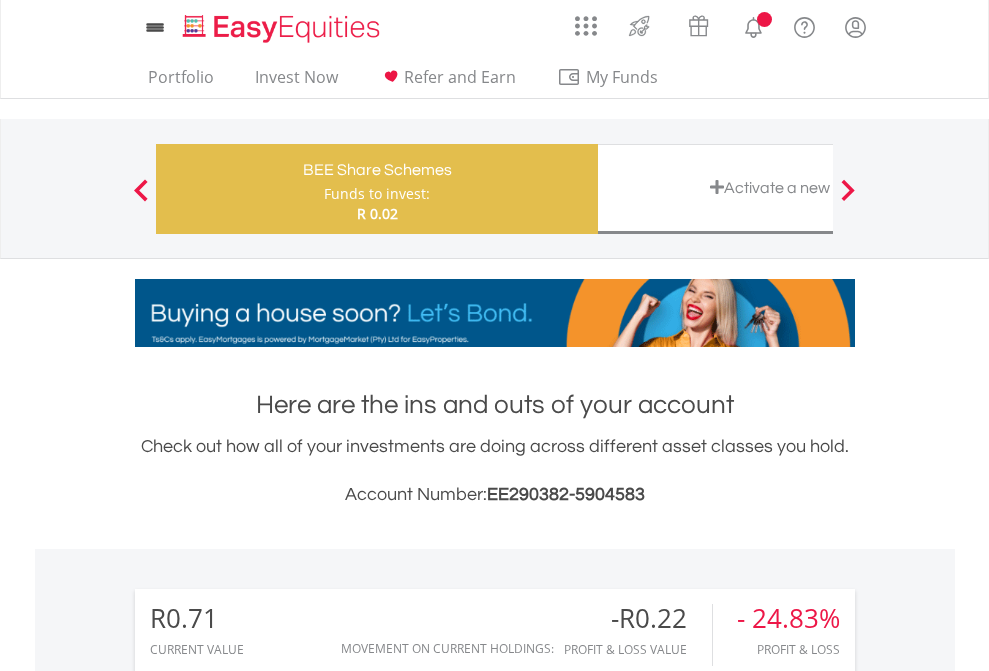 click on "All Holdings" at bounding box center (268, 1466) 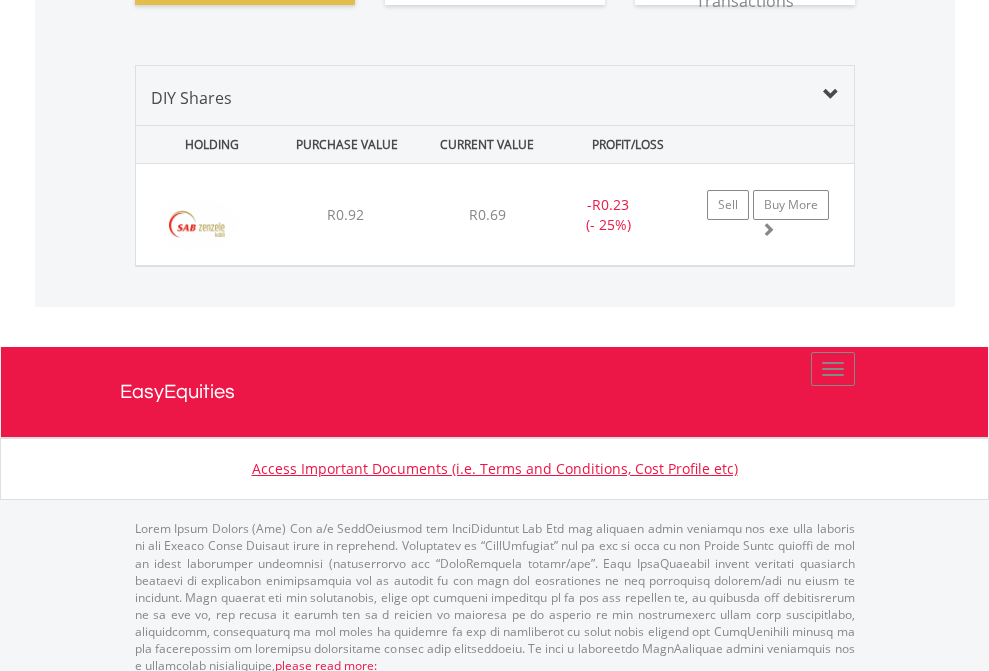 scroll, scrollTop: 2224, scrollLeft: 0, axis: vertical 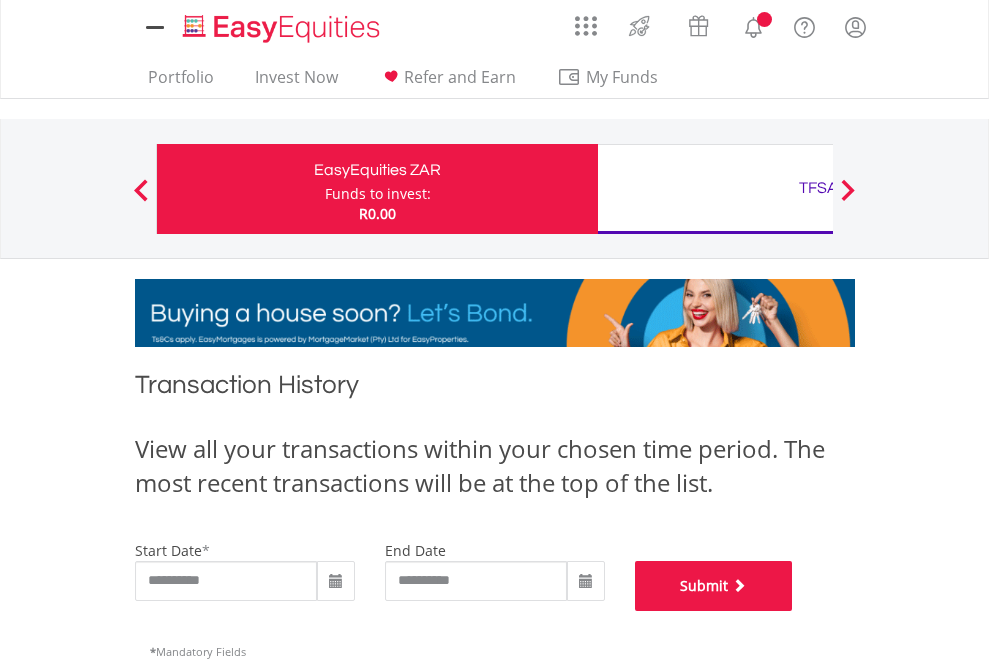 click on "Submit" at bounding box center (714, 586) 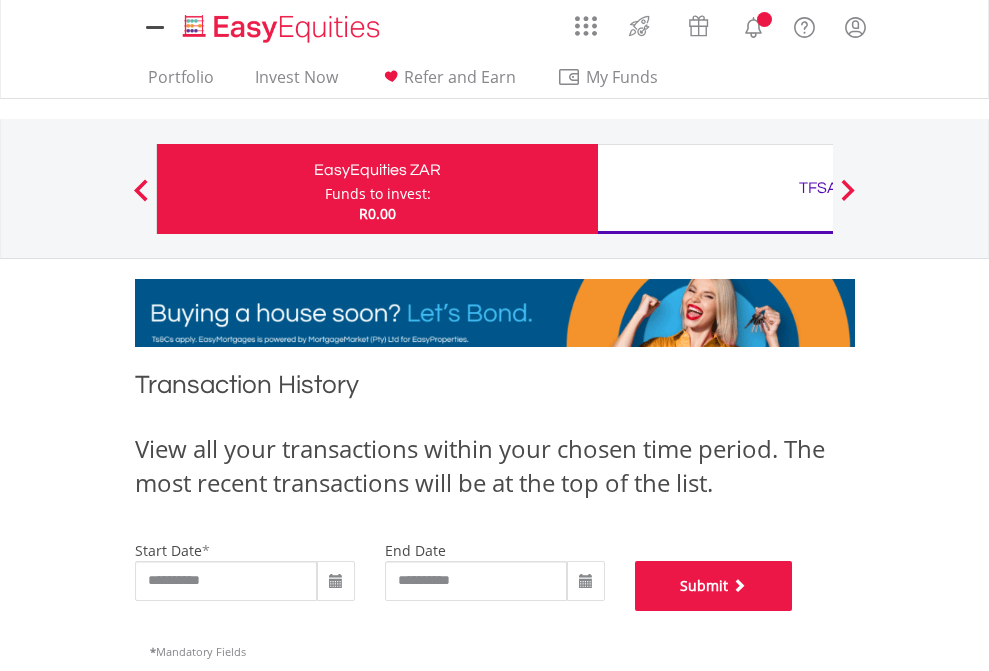 scroll, scrollTop: 811, scrollLeft: 0, axis: vertical 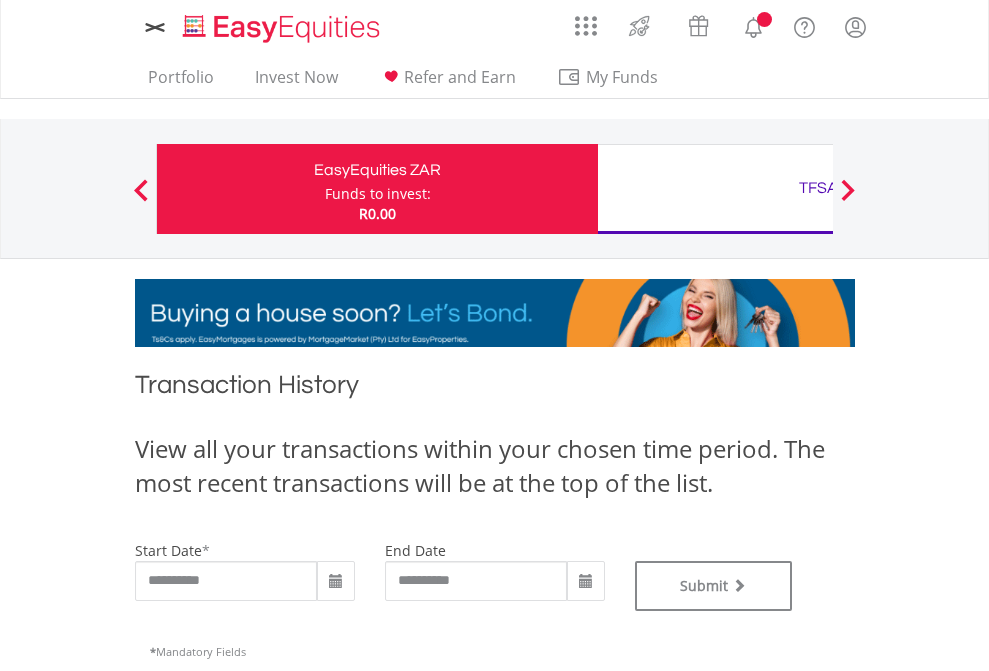 click on "TFSA" at bounding box center [818, 188] 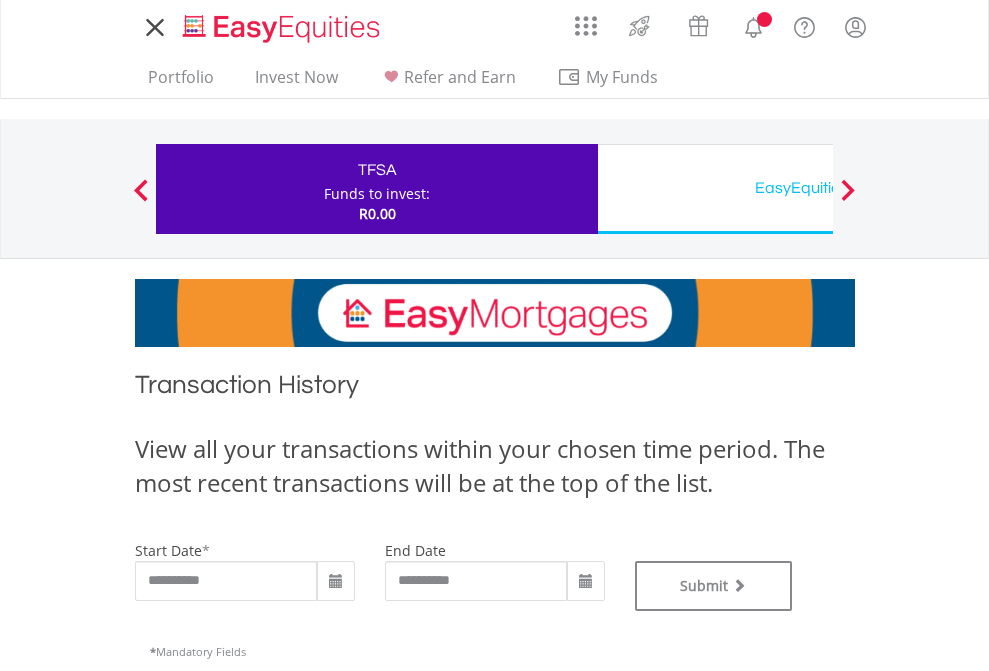 scroll, scrollTop: 0, scrollLeft: 0, axis: both 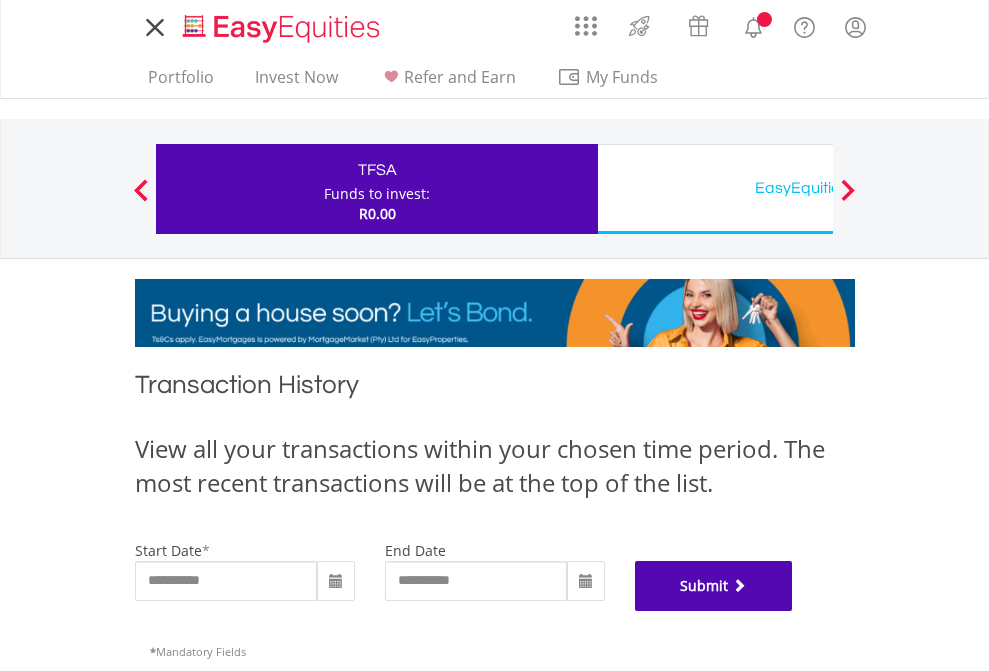 click on "Submit" at bounding box center [714, 586] 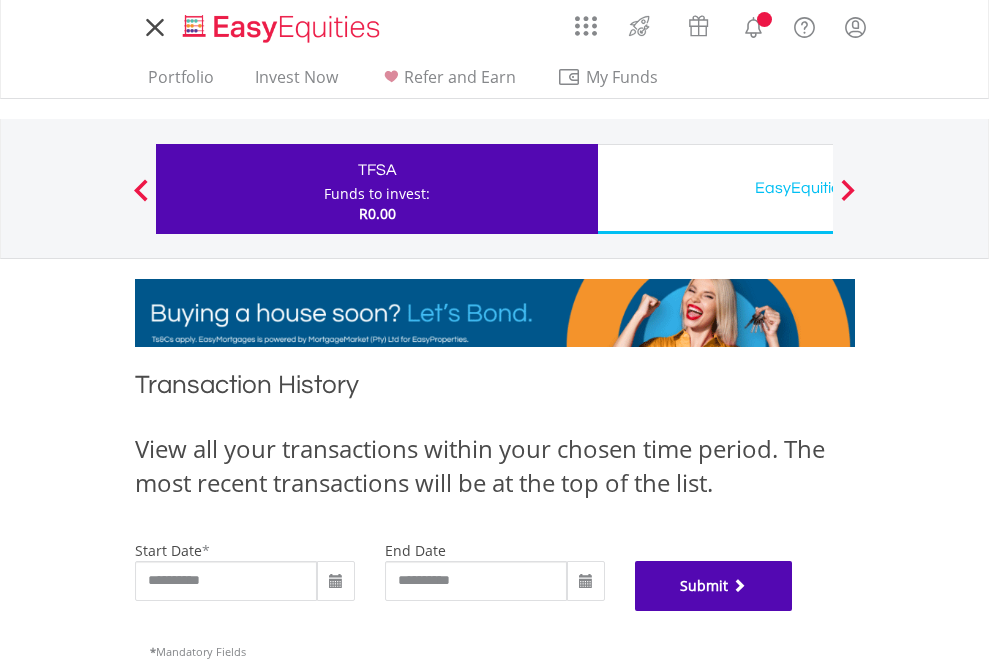 scroll, scrollTop: 811, scrollLeft: 0, axis: vertical 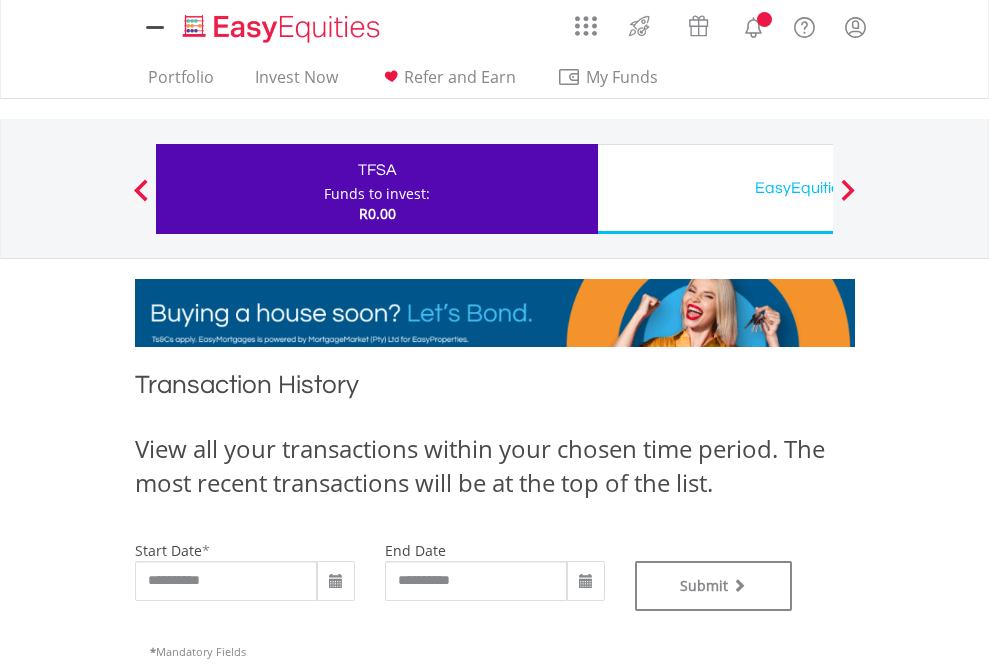 click on "EasyEquities USD" at bounding box center [818, 188] 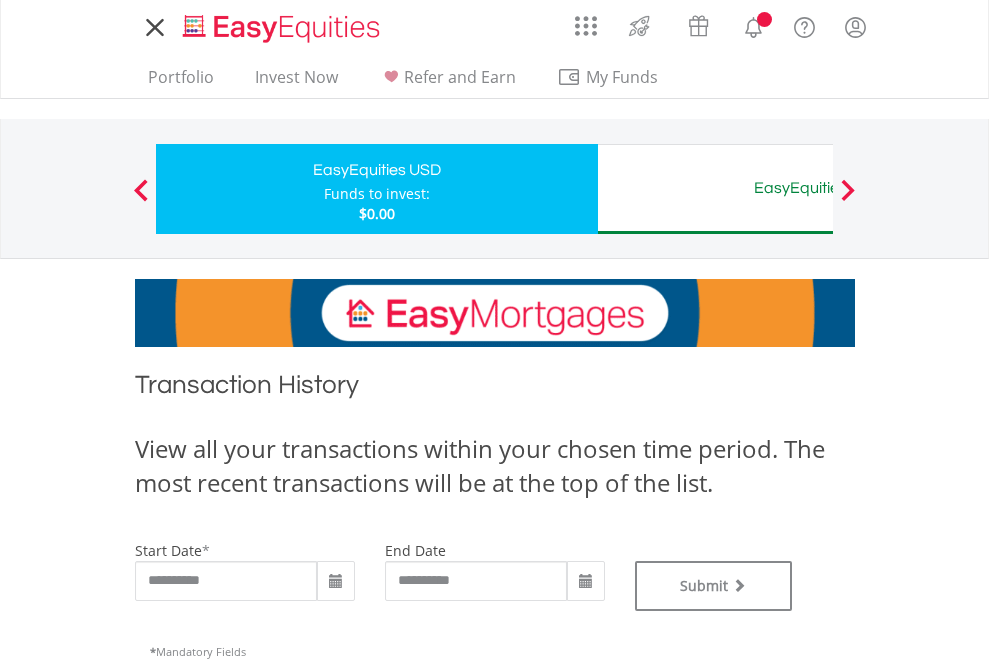 scroll, scrollTop: 0, scrollLeft: 0, axis: both 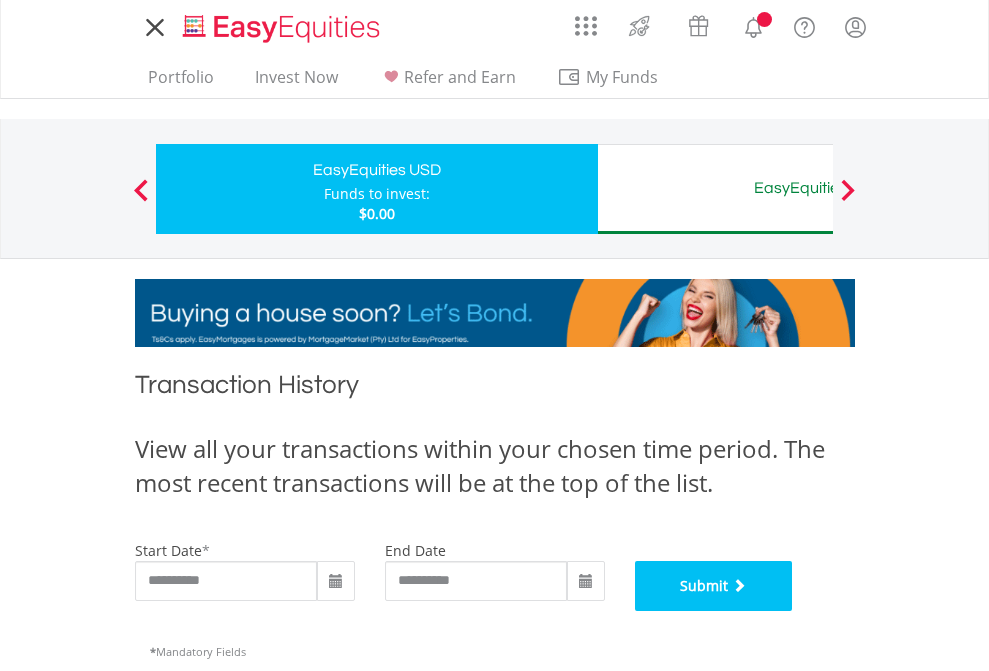 click on "Submit" at bounding box center [714, 586] 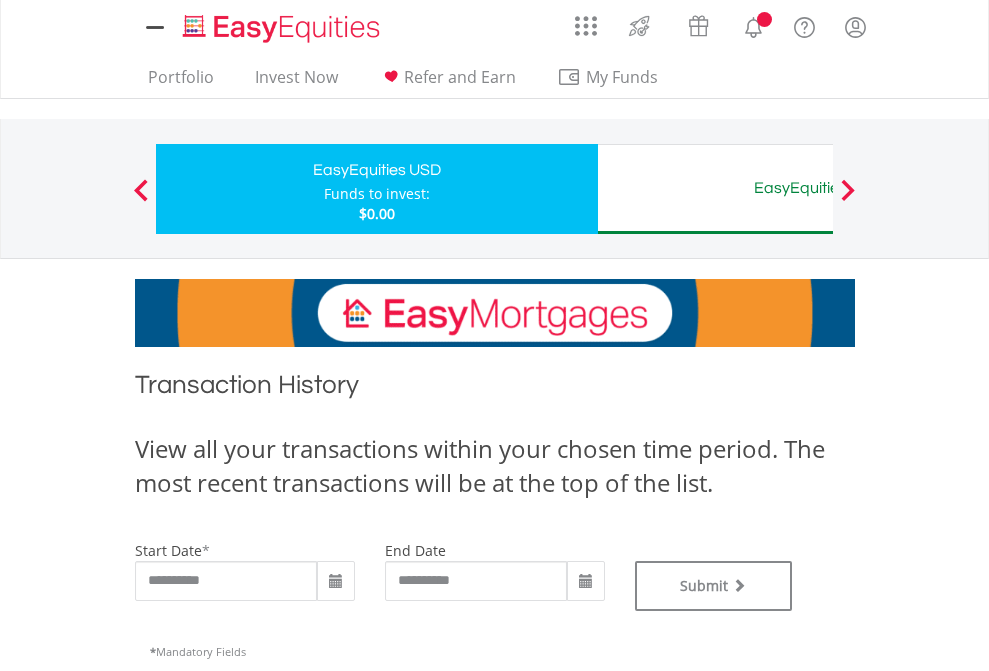 scroll, scrollTop: 0, scrollLeft: 0, axis: both 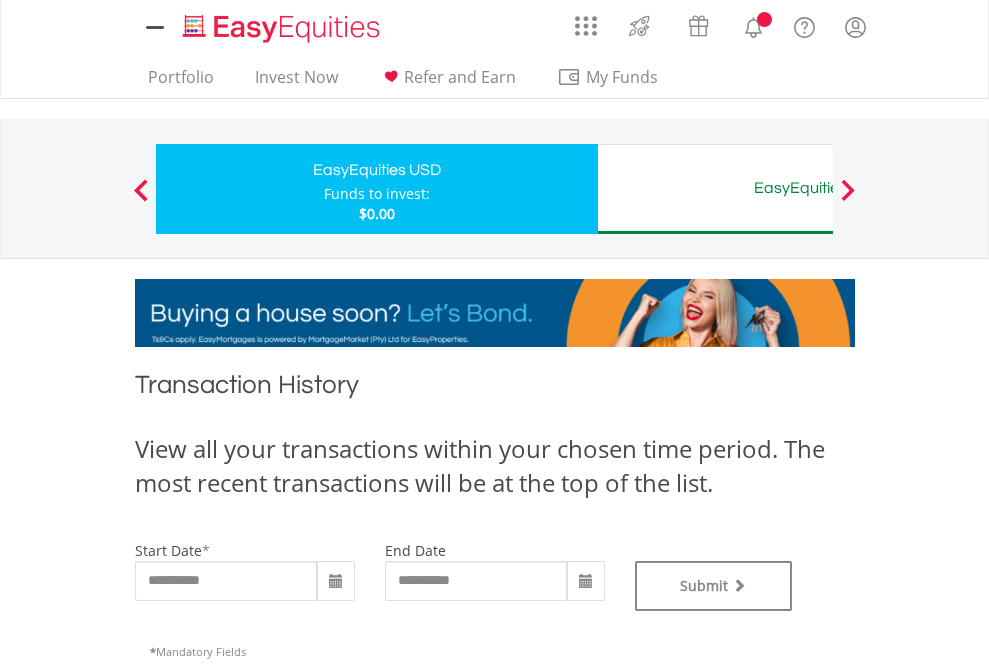 click on "EasyEquities AUD" at bounding box center (818, 188) 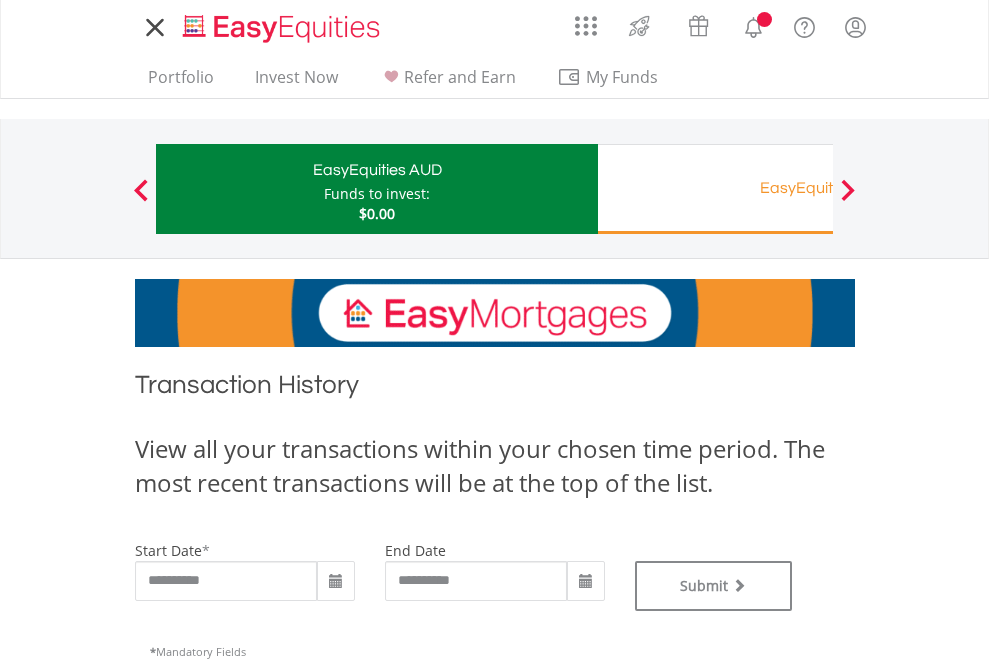 scroll, scrollTop: 0, scrollLeft: 0, axis: both 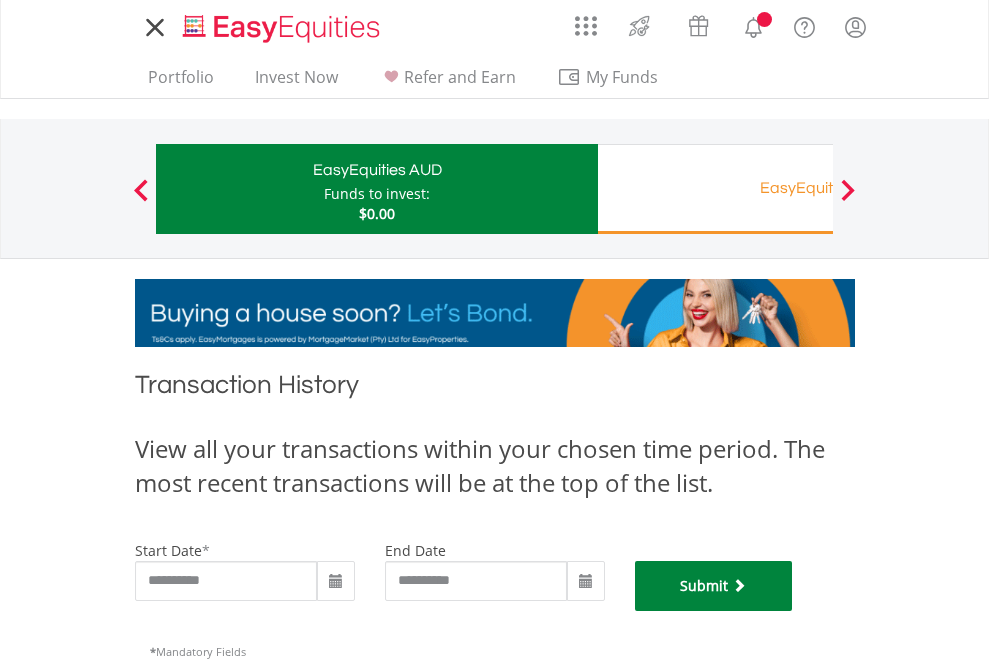 click on "Submit" at bounding box center [714, 586] 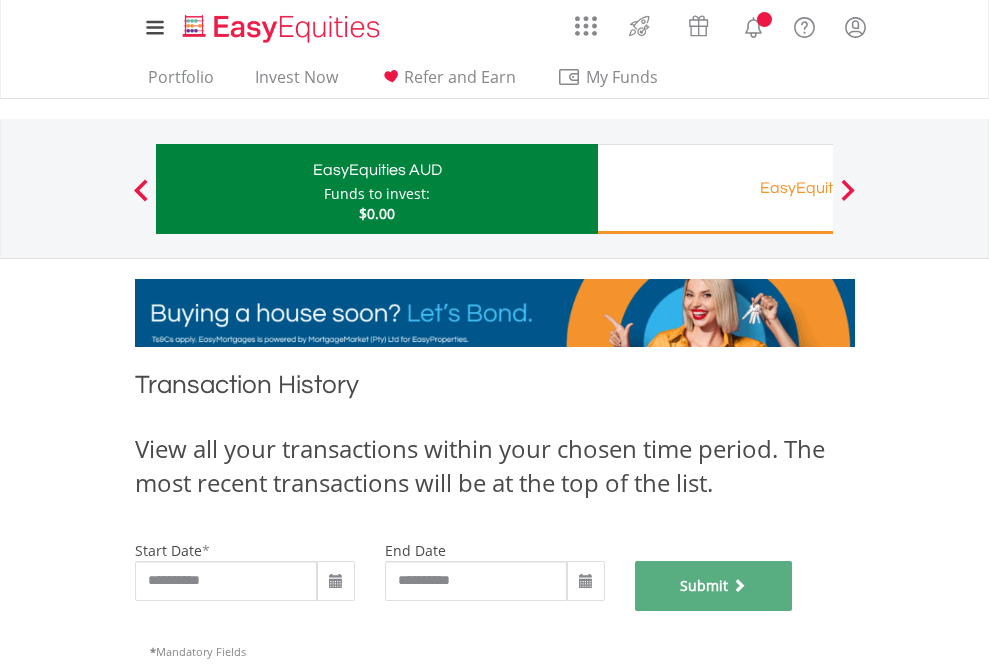 scroll, scrollTop: 811, scrollLeft: 0, axis: vertical 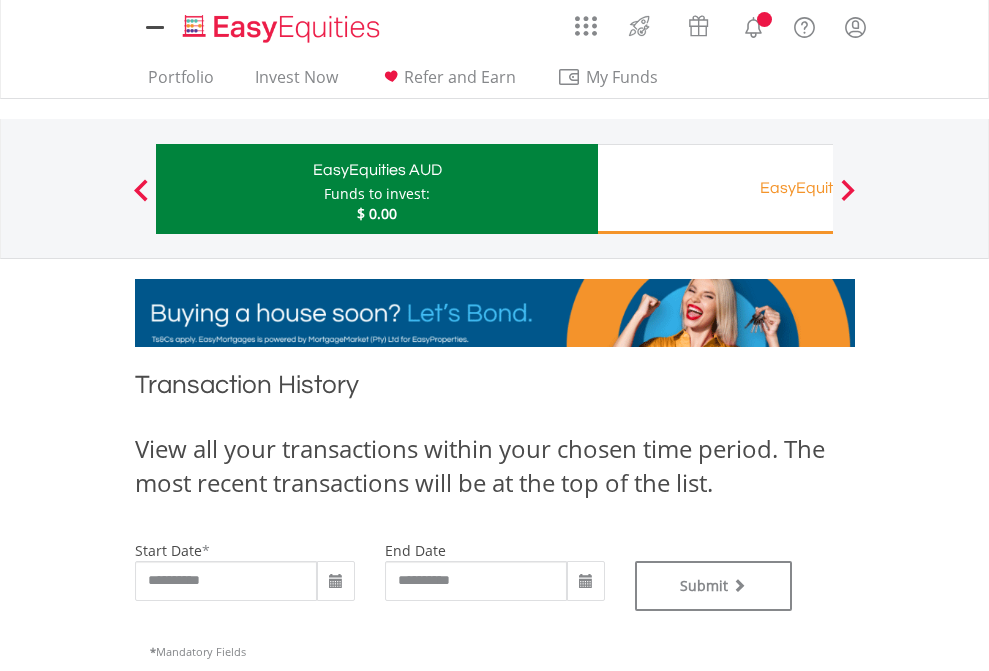 click on "EasyEquities RA" at bounding box center (818, 188) 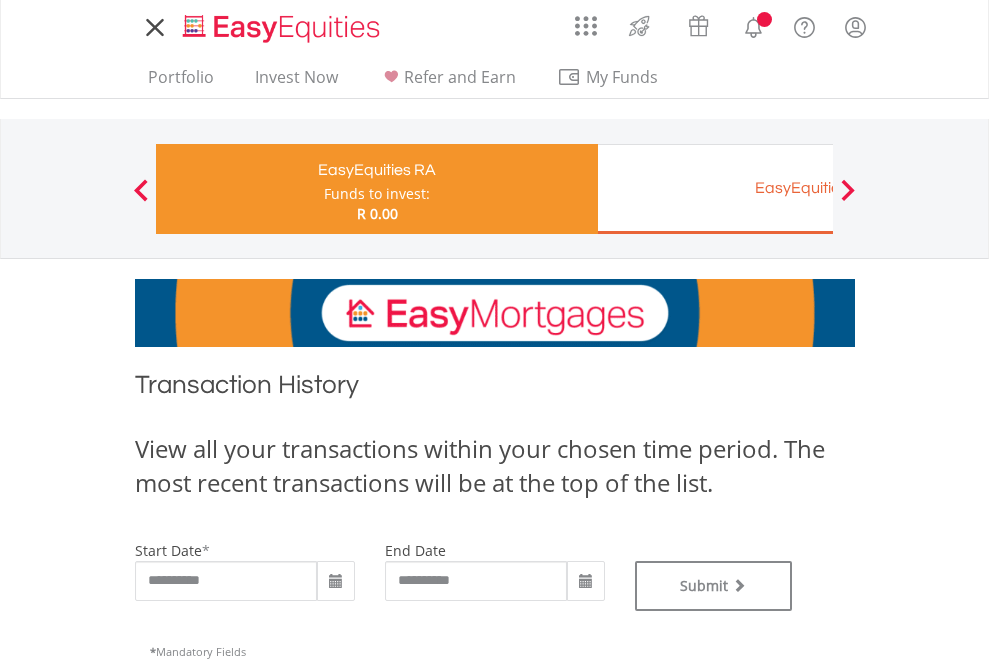 scroll, scrollTop: 0, scrollLeft: 0, axis: both 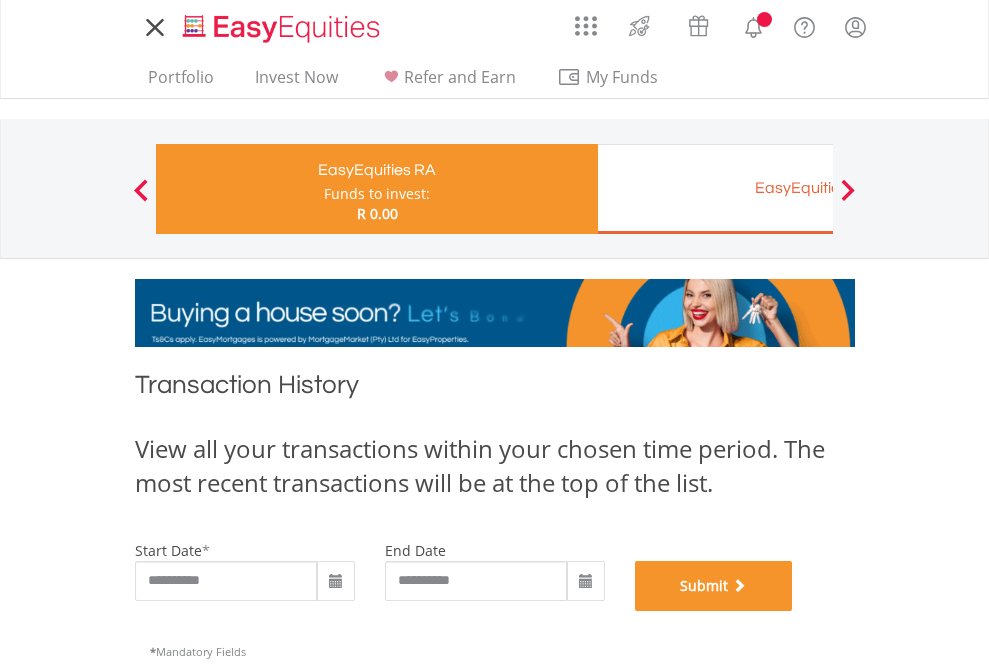 click on "Submit" at bounding box center [714, 586] 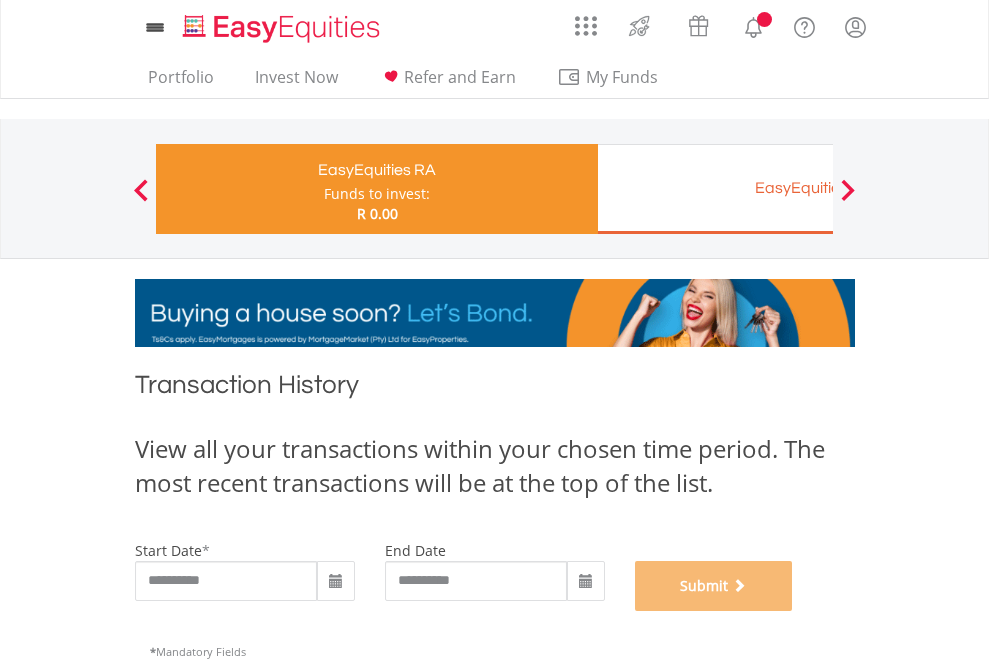 scroll, scrollTop: 811, scrollLeft: 0, axis: vertical 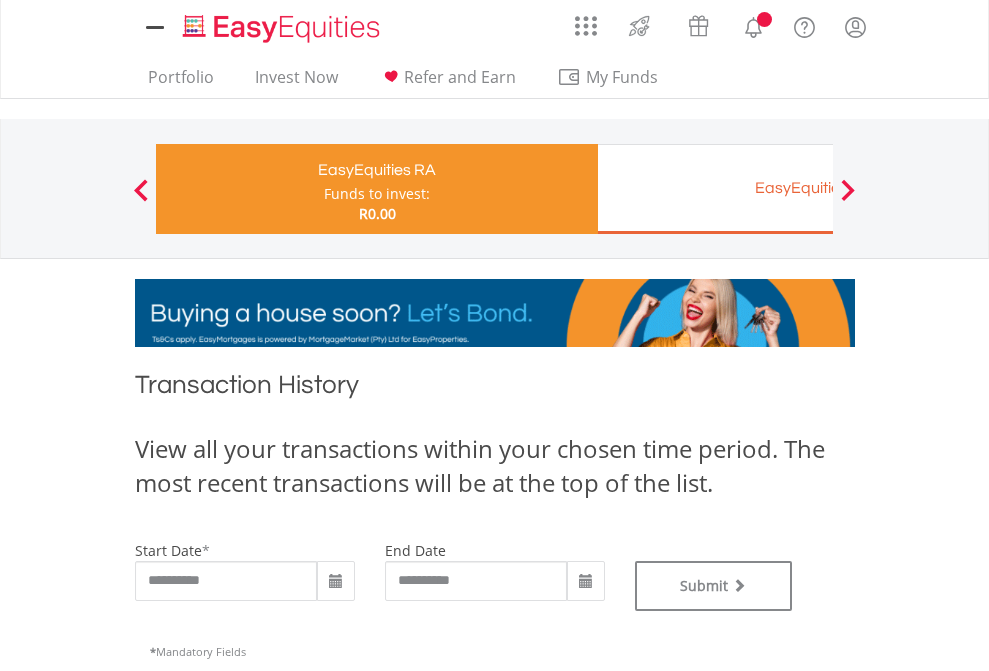 click on "EasyEquities EUR" at bounding box center (818, 188) 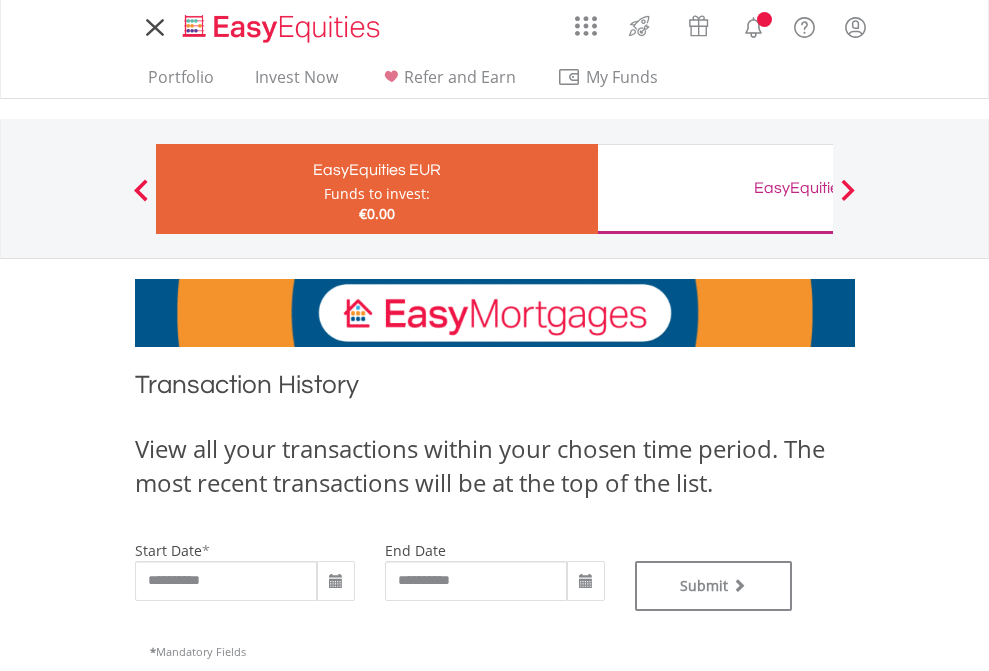 scroll, scrollTop: 0, scrollLeft: 0, axis: both 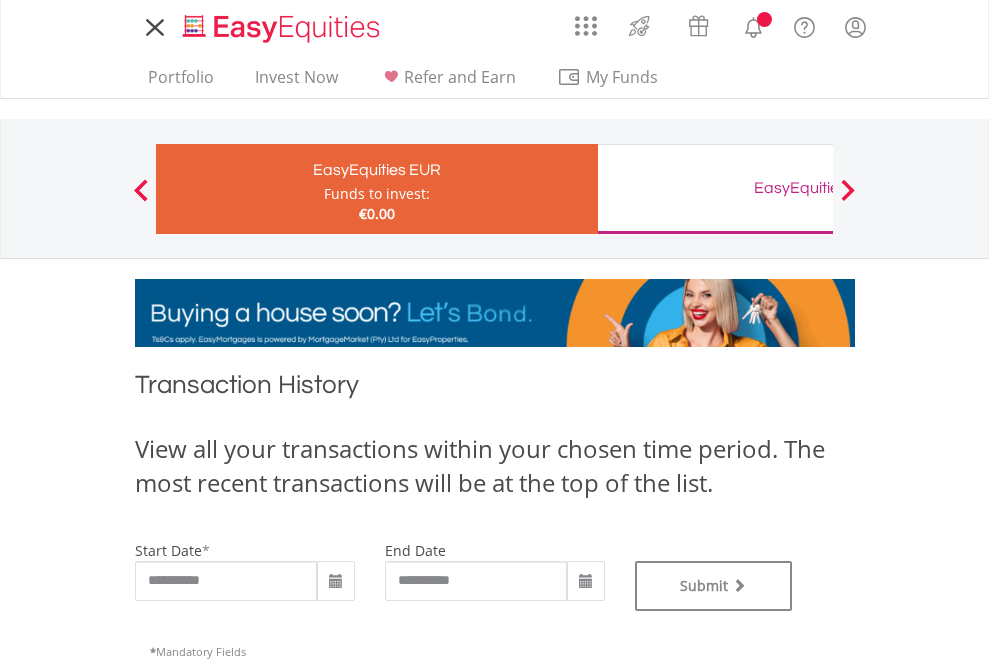 type on "**********" 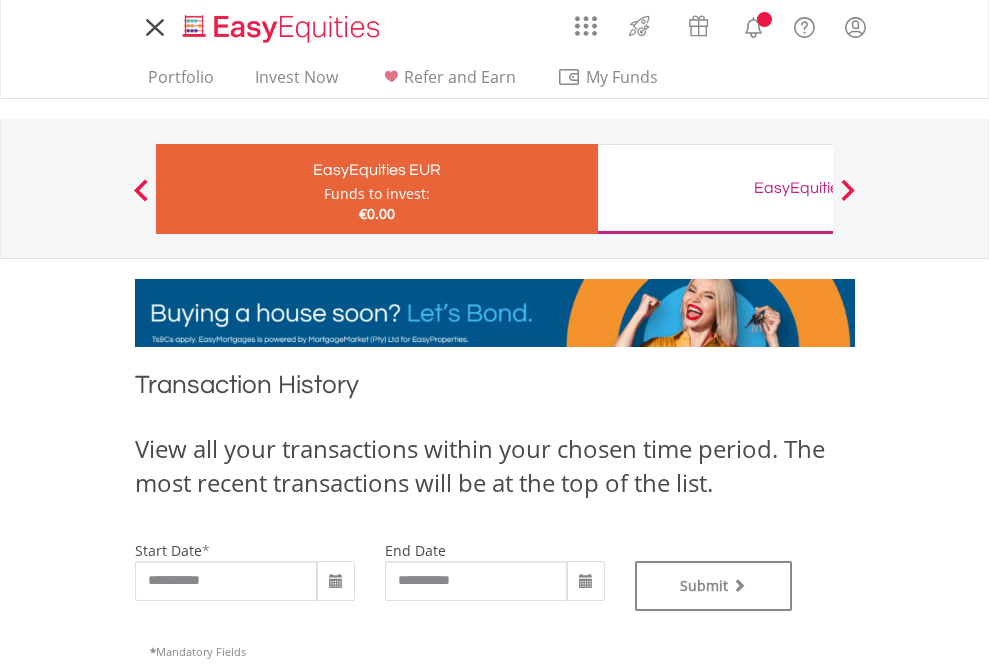 type on "**********" 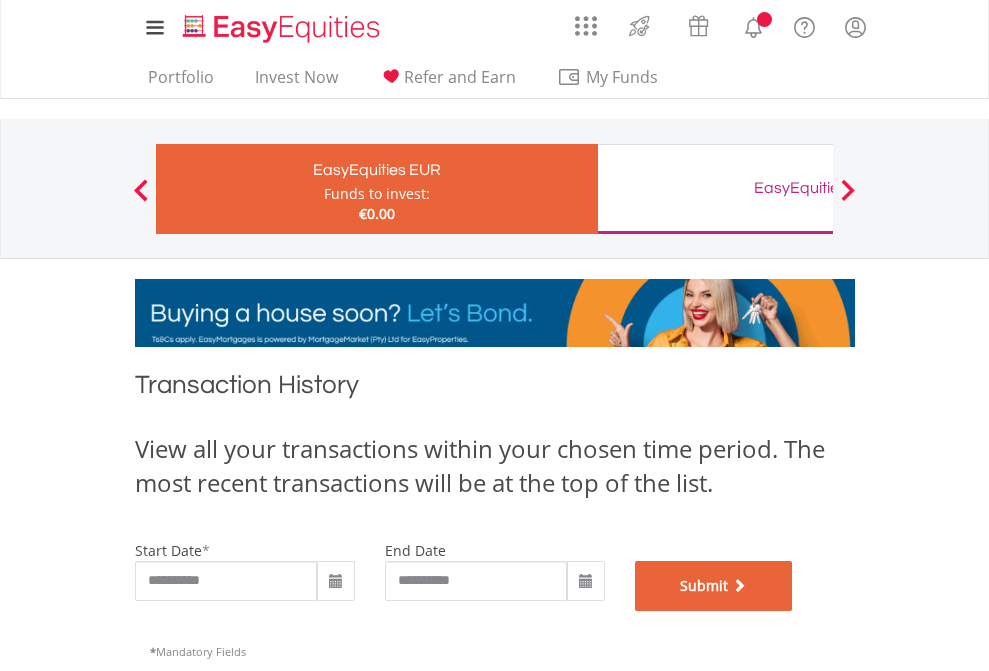 click on "Submit" at bounding box center (714, 586) 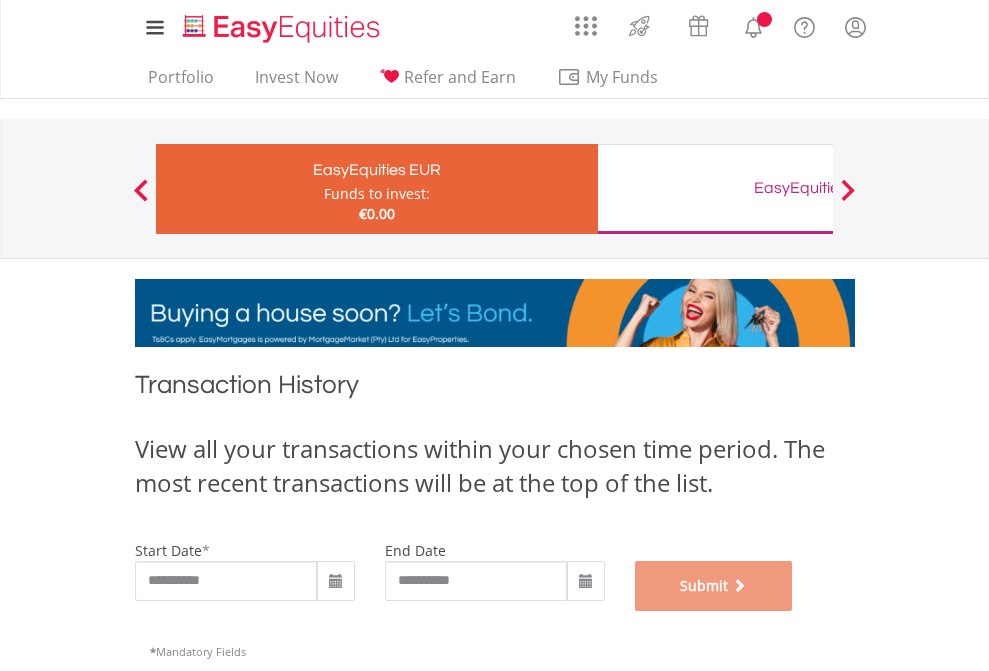 scroll, scrollTop: 811, scrollLeft: 0, axis: vertical 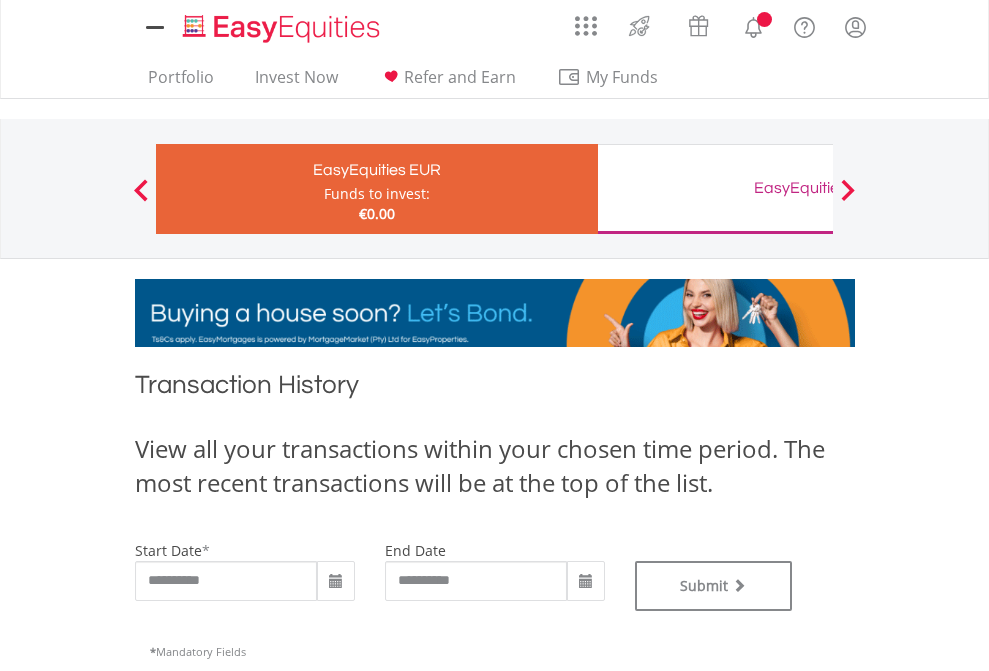 click on "EasyEquities GBP" at bounding box center [818, 188] 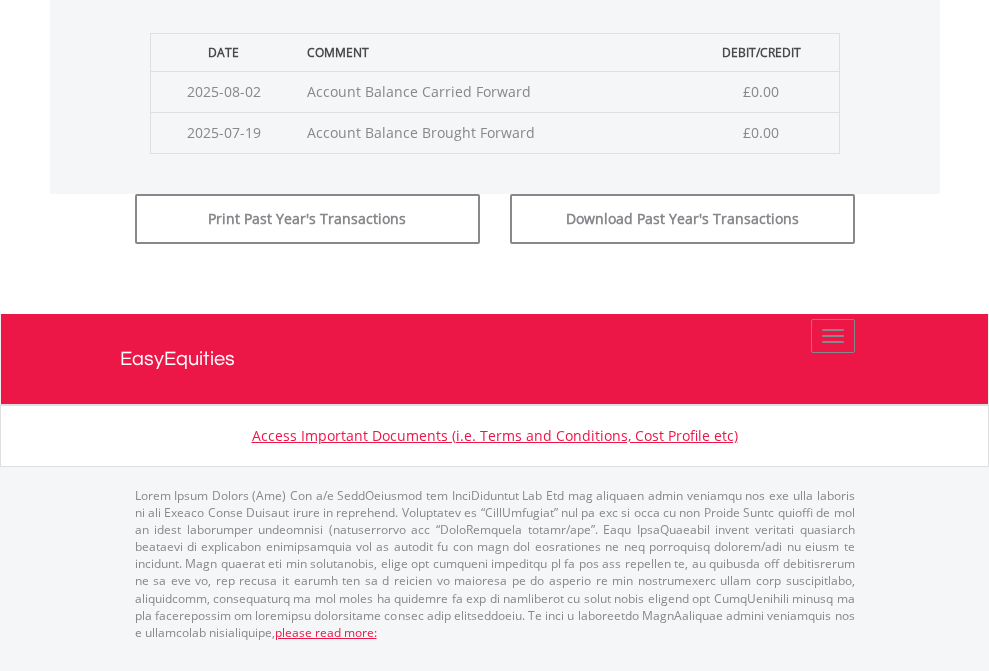 click on "Submit" at bounding box center (714, -183) 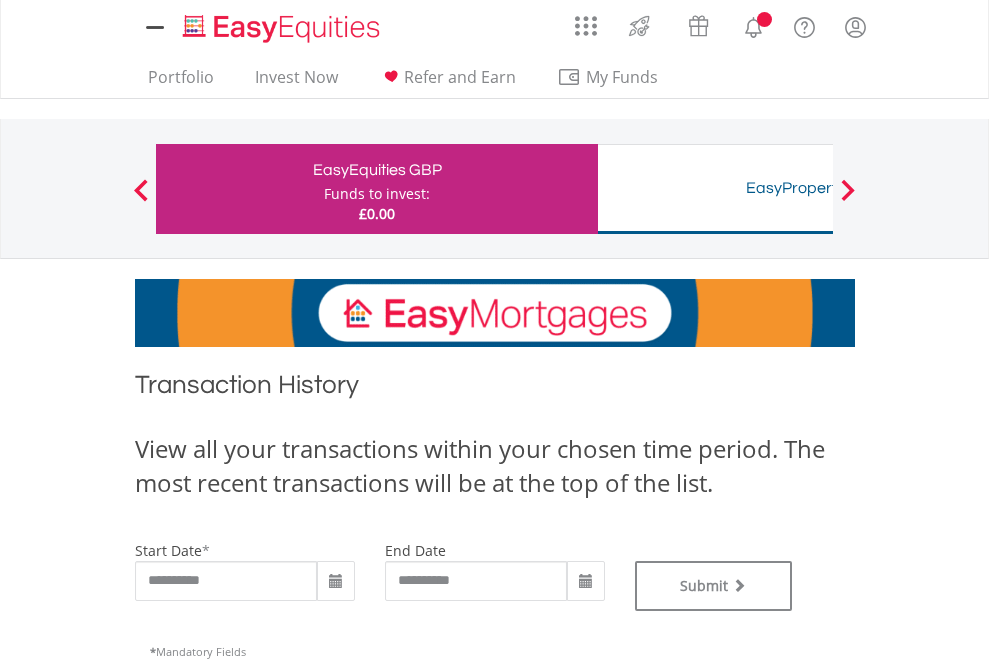 scroll, scrollTop: 0, scrollLeft: 0, axis: both 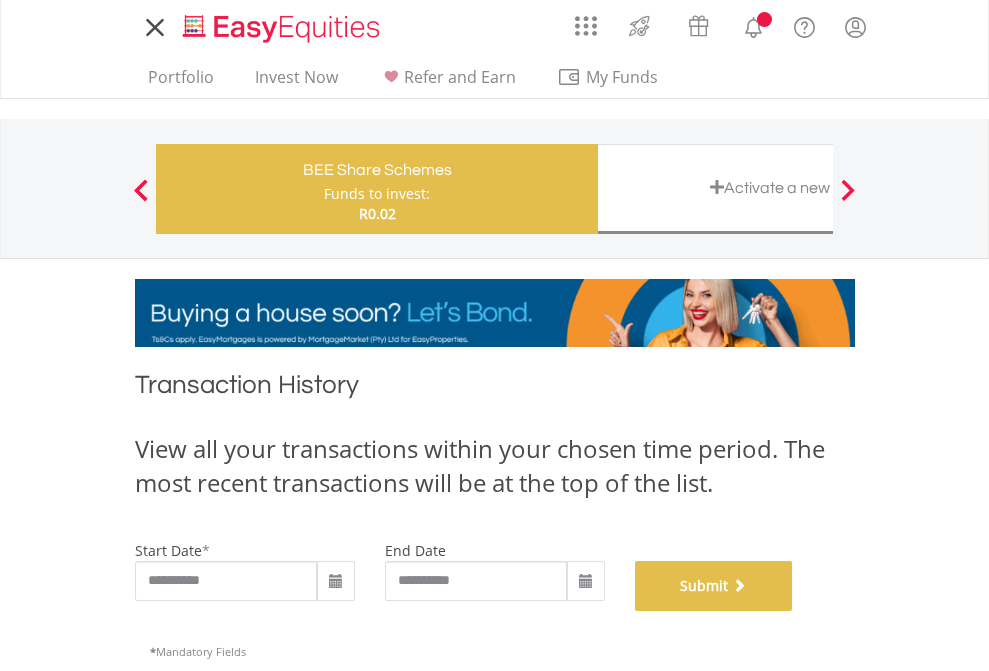 click on "Submit" at bounding box center (714, 586) 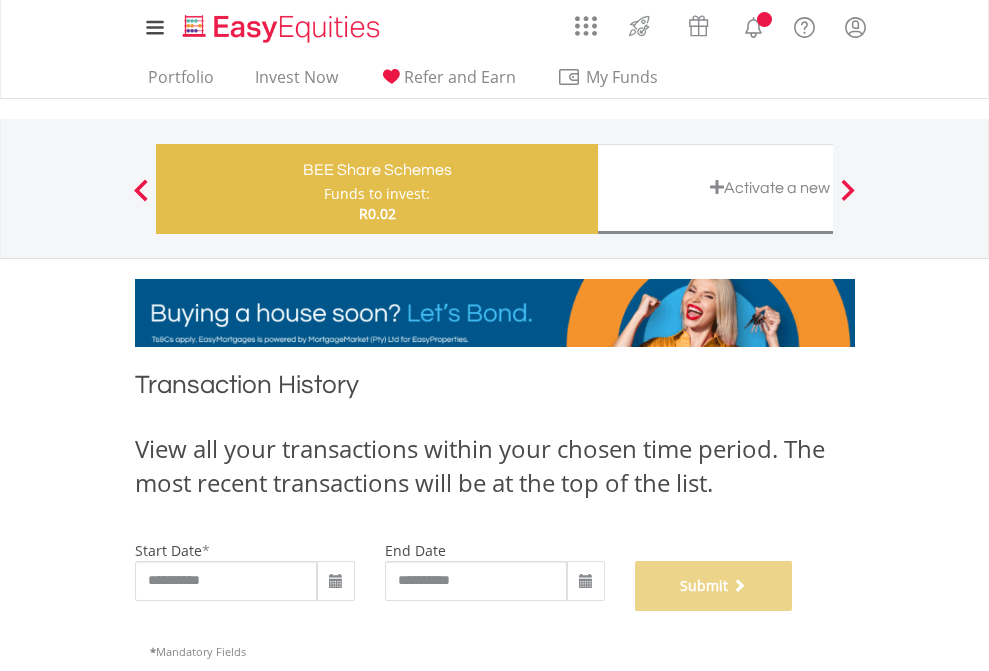 scroll, scrollTop: 811, scrollLeft: 0, axis: vertical 